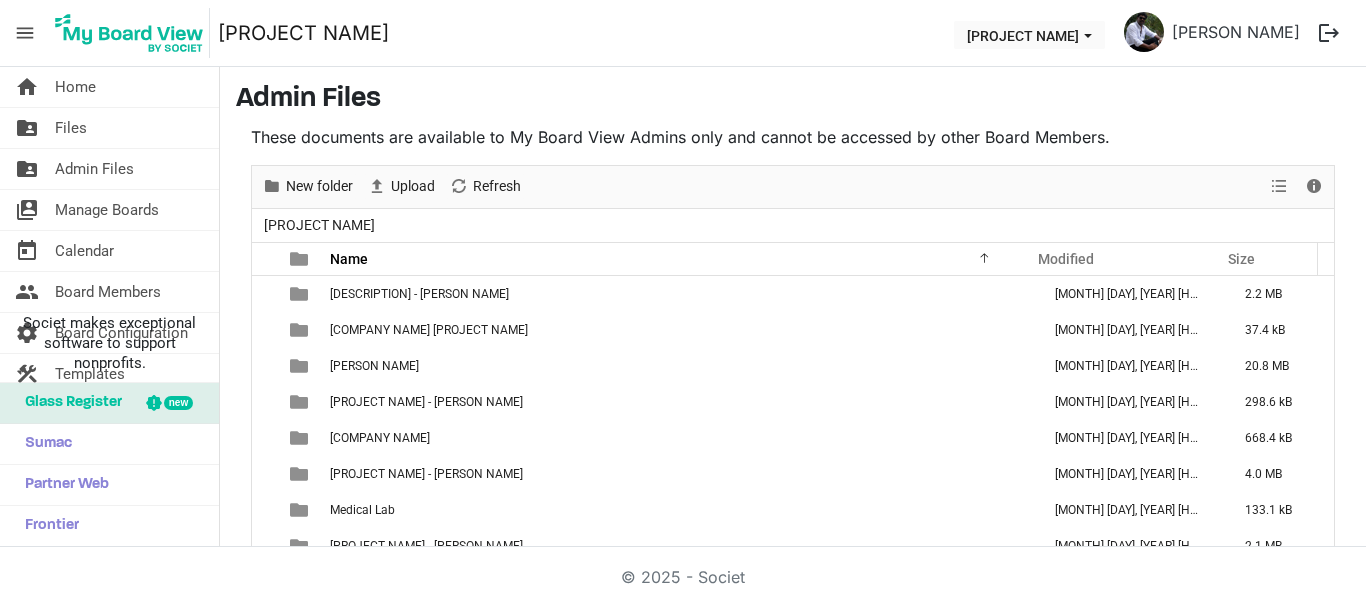 scroll, scrollTop: 0, scrollLeft: 0, axis: both 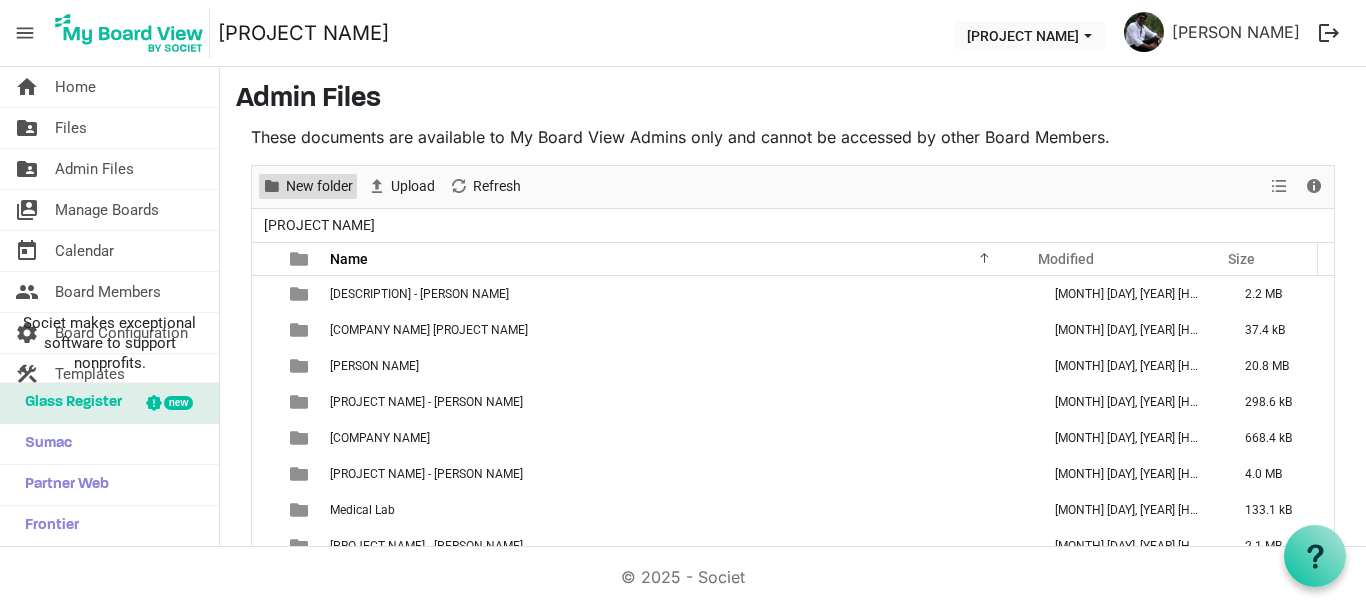 click on "New folder" at bounding box center (319, 186) 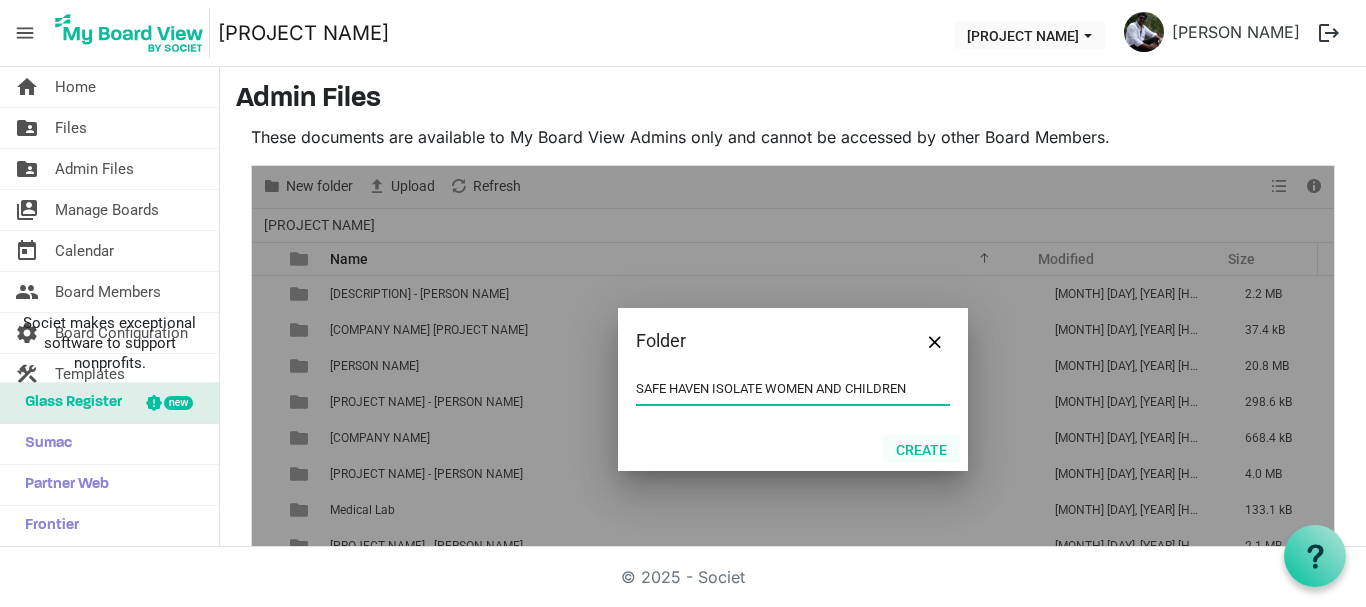 type on "SAFE HAVEN ISOLATE WOMEN AND CHILDREN" 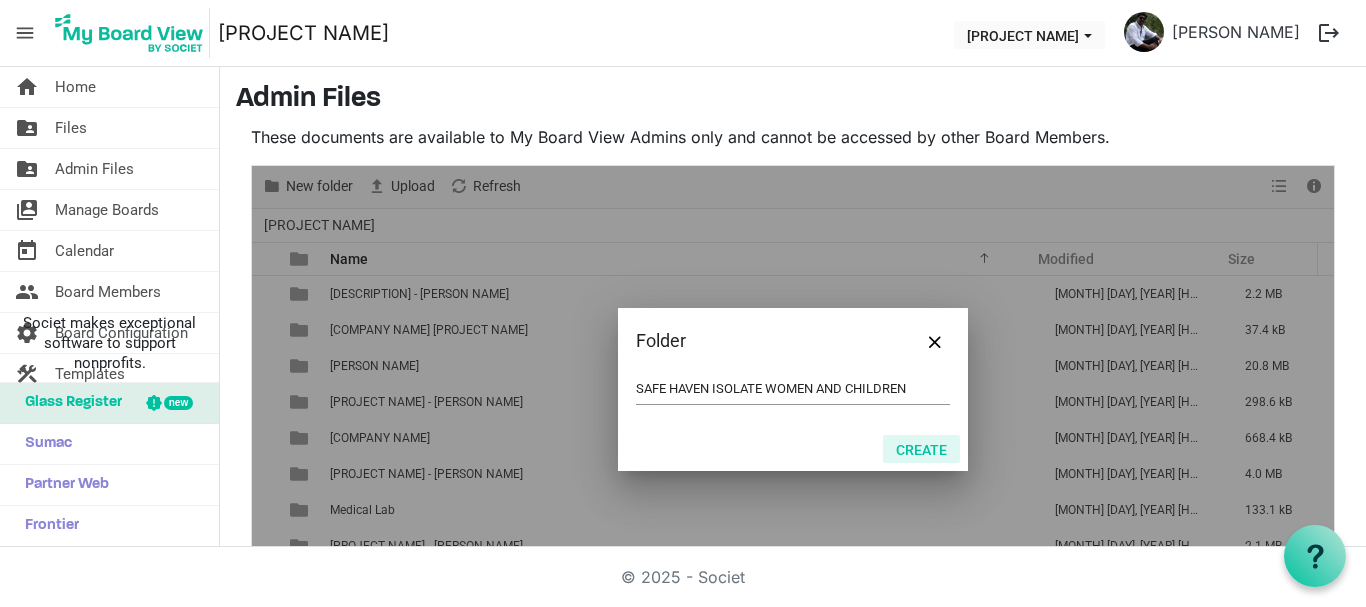 click on "Create" at bounding box center (921, 449) 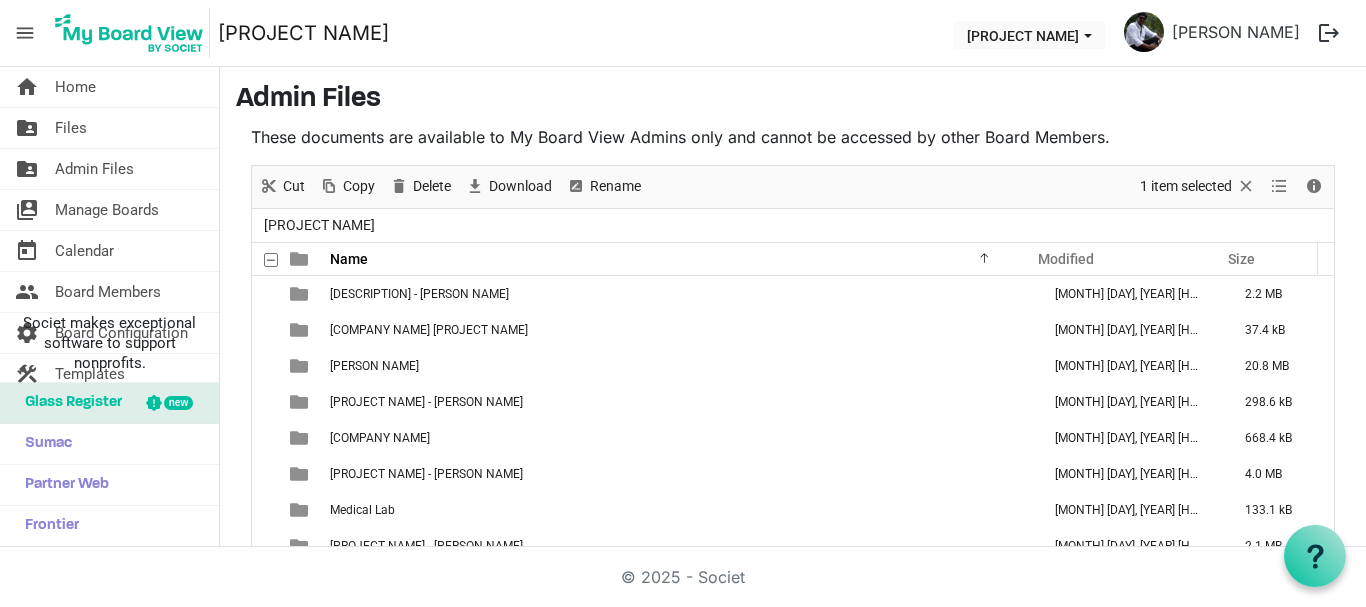 scroll, scrollTop: 206, scrollLeft: 0, axis: vertical 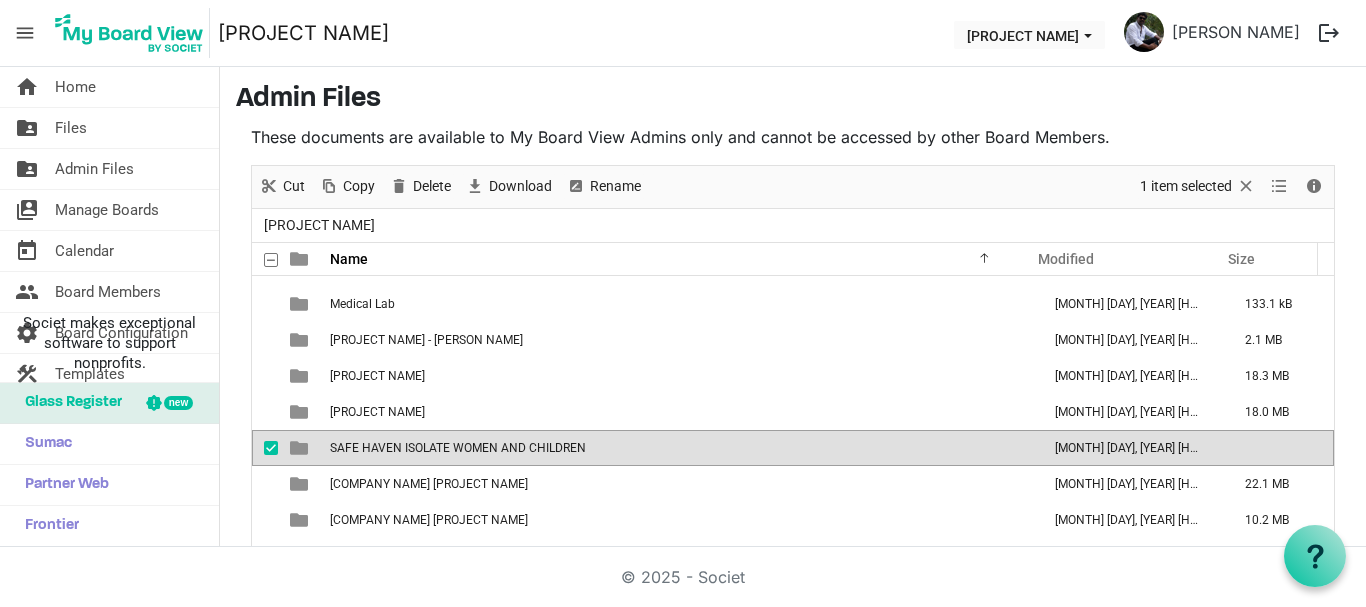 click on "SAFE HAVEN ISOLATE WOMEN AND CHILDREN" at bounding box center [679, 448] 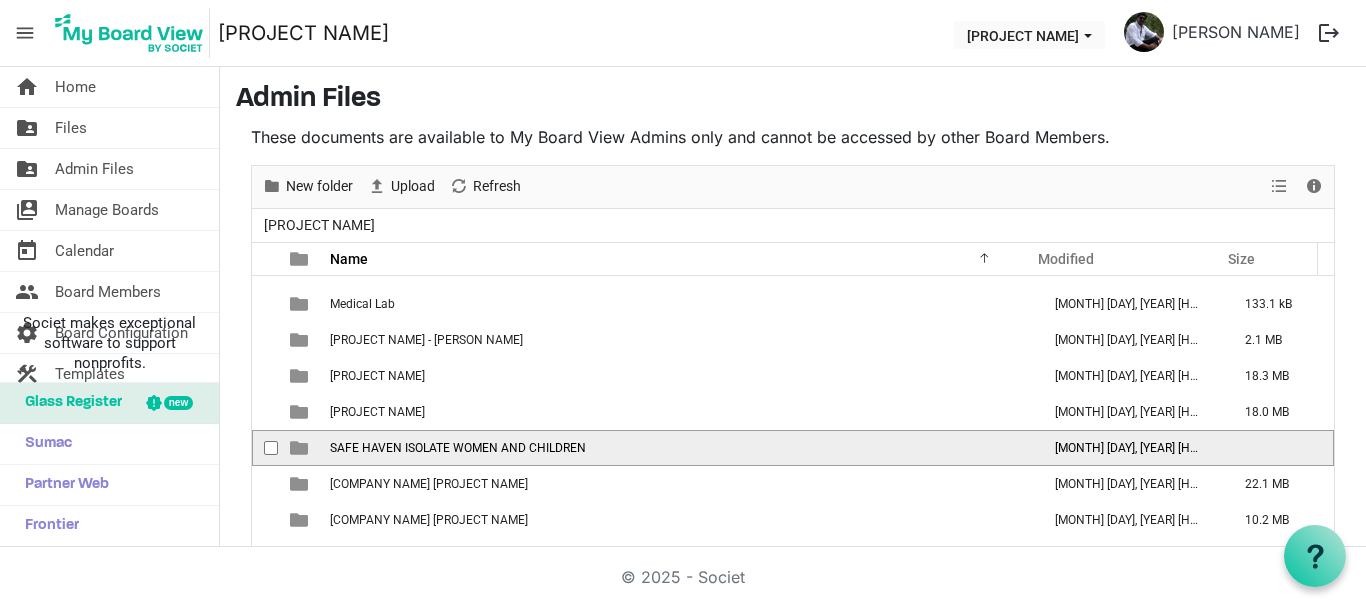 click on "SAFE HAVEN ISOLATE WOMEN AND CHILDREN" at bounding box center (679, 448) 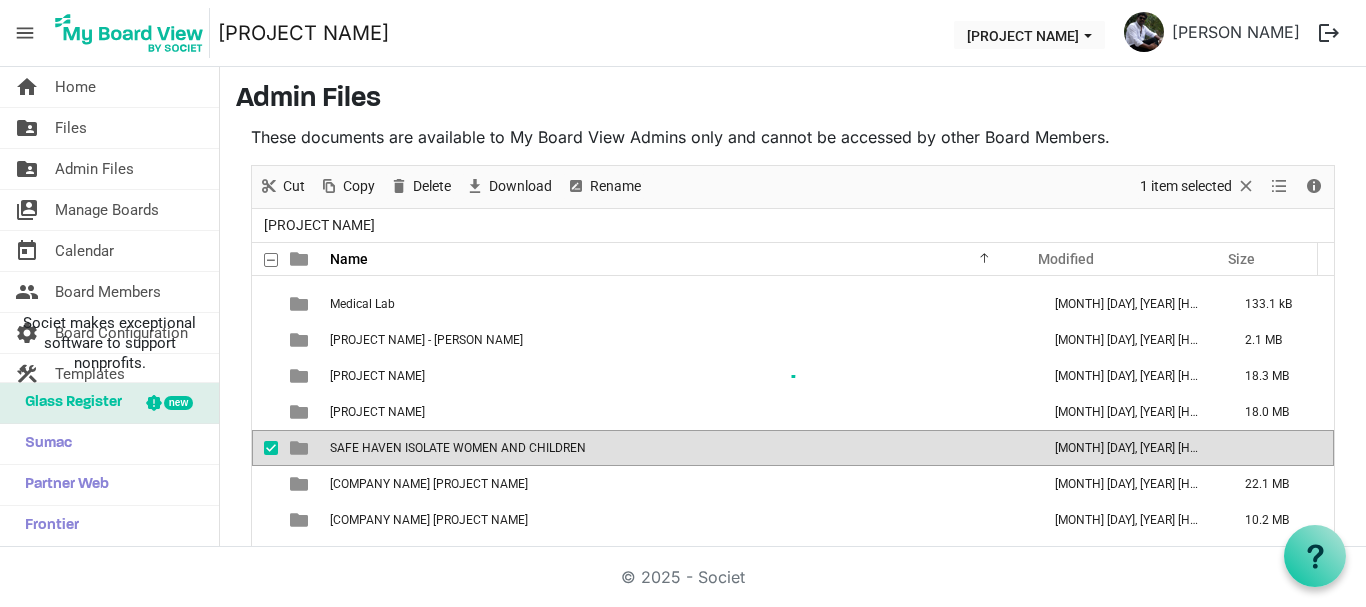 scroll, scrollTop: 67, scrollLeft: 0, axis: vertical 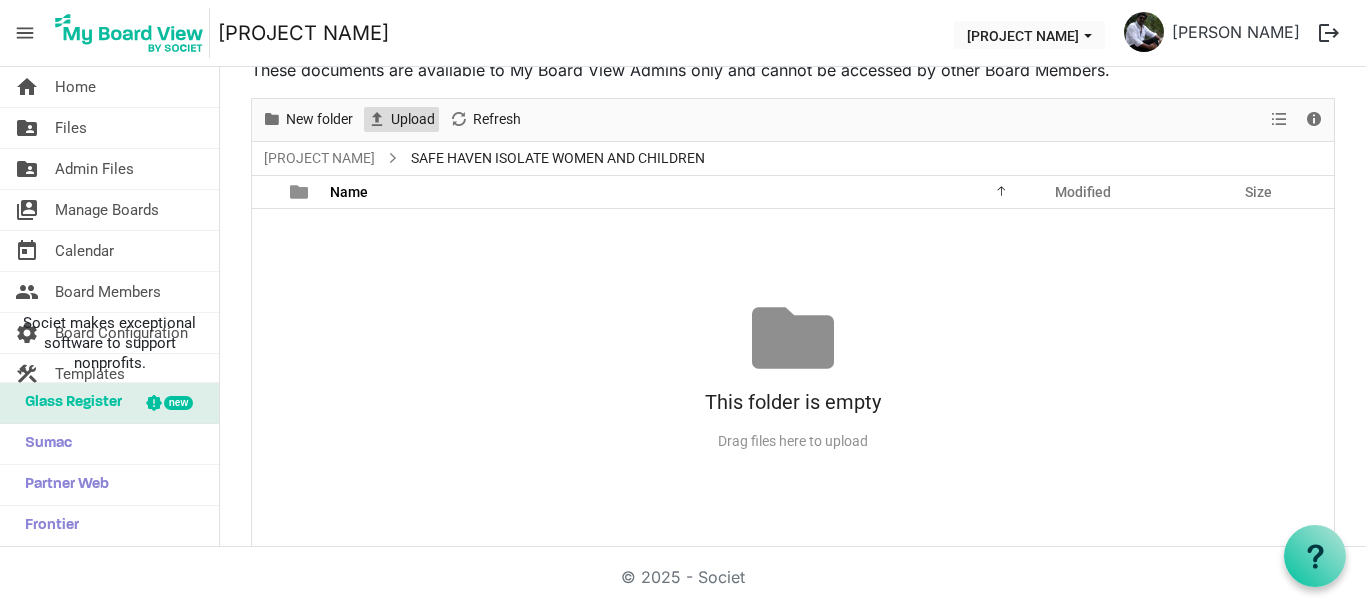 click on "Upload" at bounding box center (413, 119) 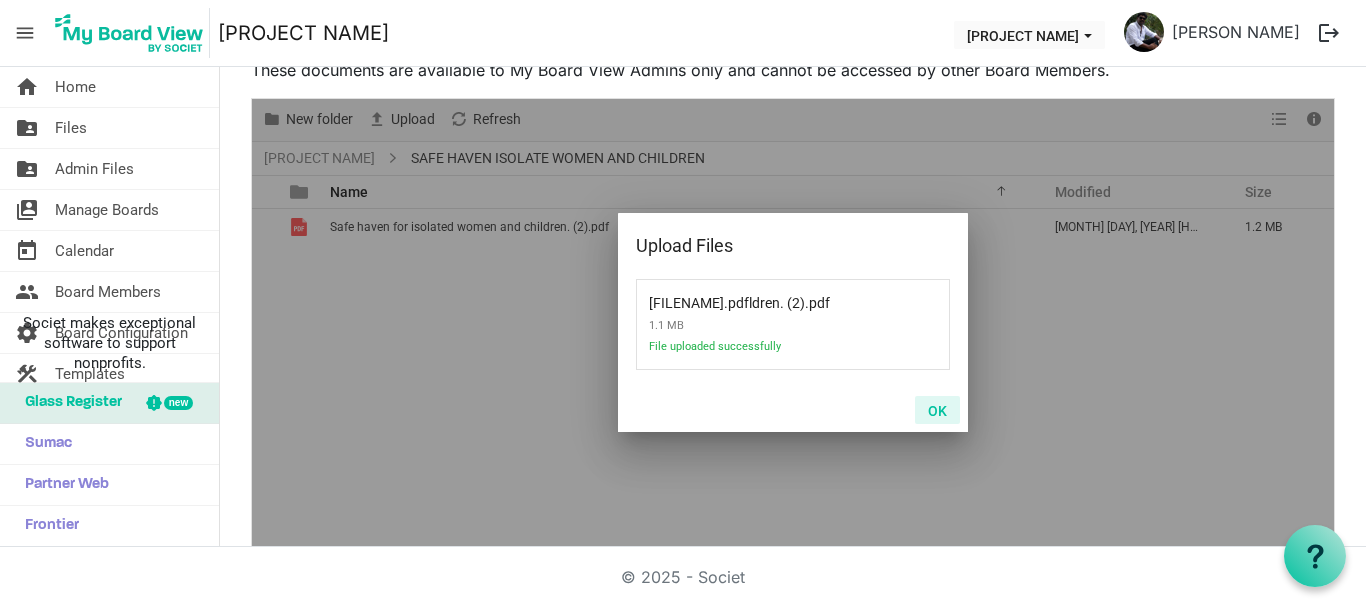 click on "OK" at bounding box center (937, 410) 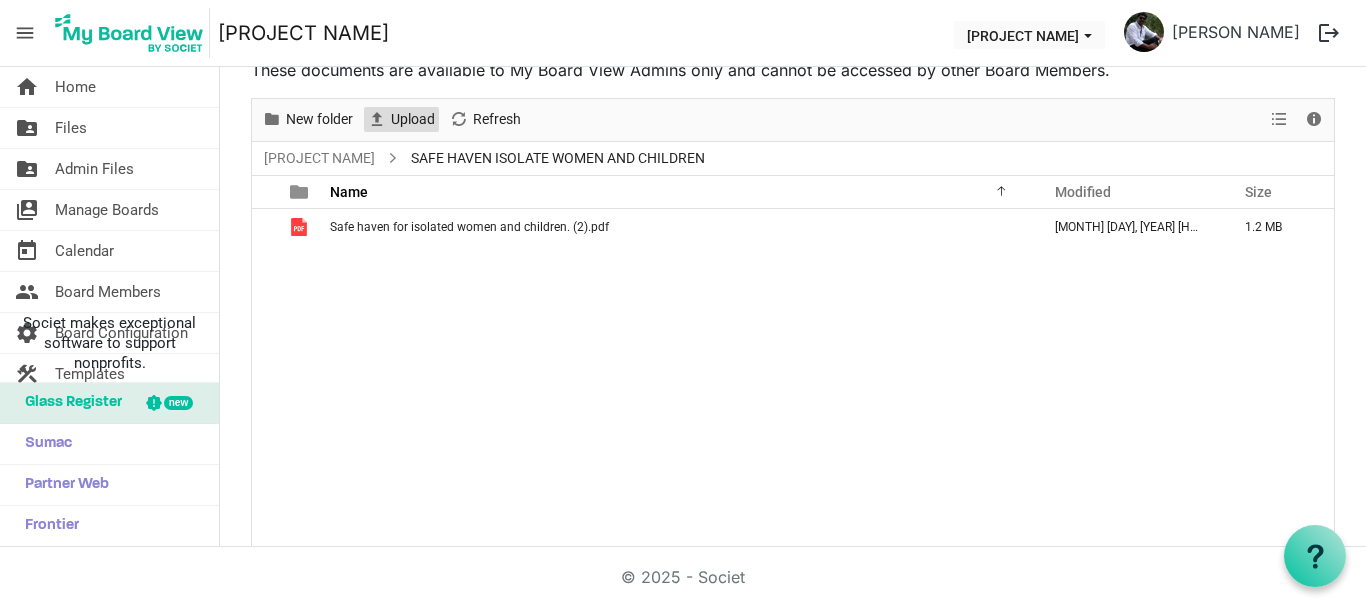 click on "Upload" at bounding box center [413, 119] 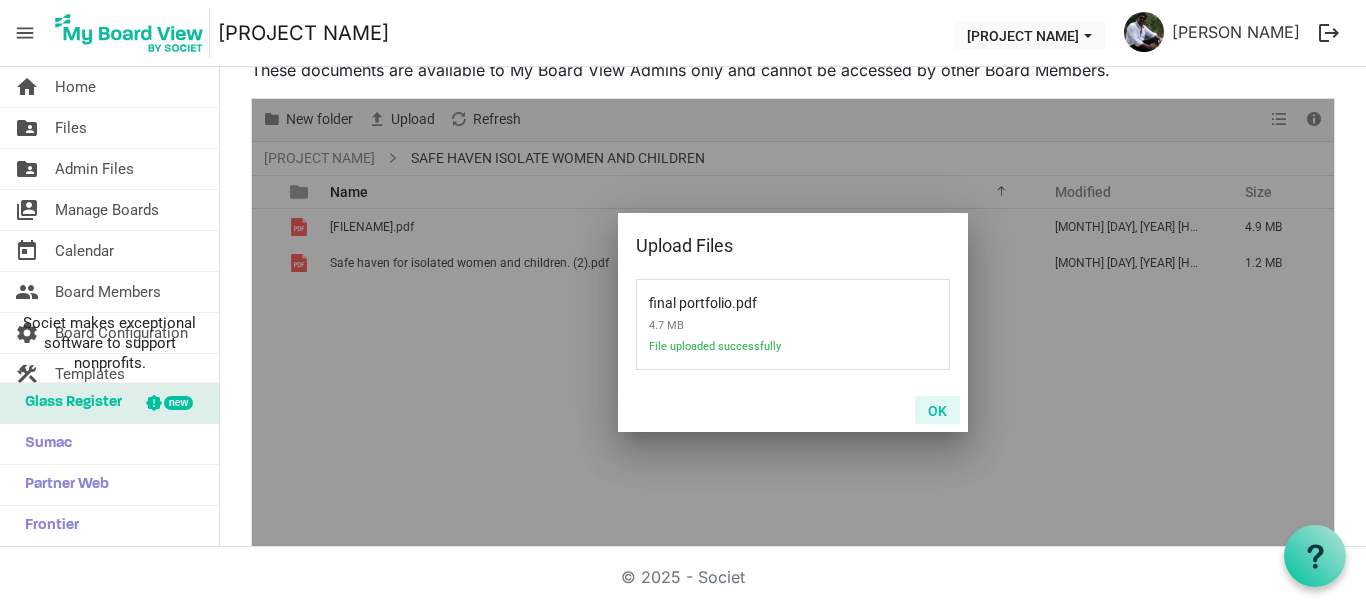 click on "OK" at bounding box center (937, 410) 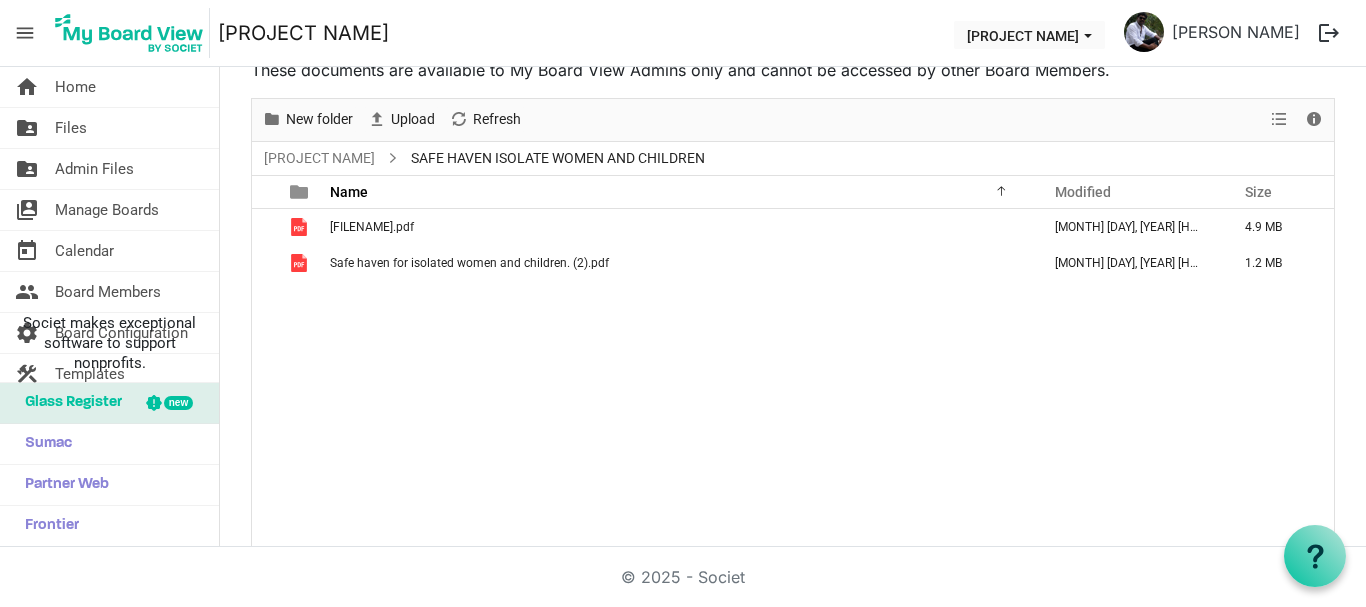 click on "final portfolio.pdf August 01, 2025 5:25 PM 4.9 MB   Safe haven for isolated women and children. (2).pdf August 01, 2025 5:25 PM 1.2 MB" at bounding box center (793, 378) 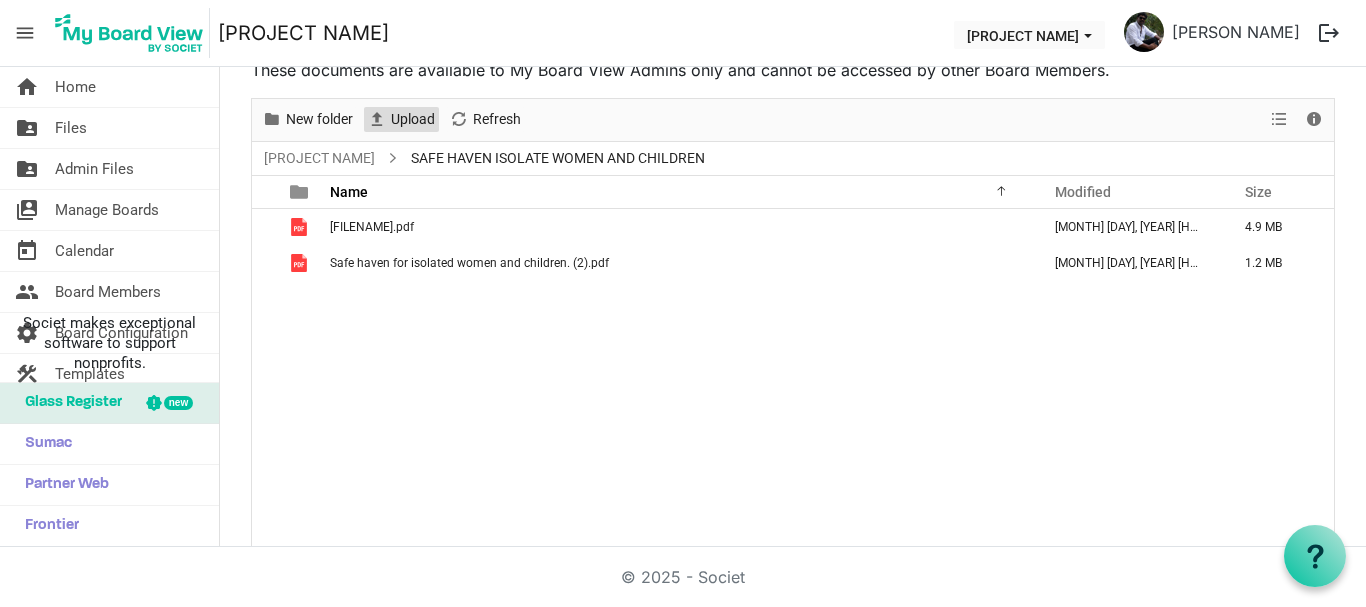 click on "Upload" at bounding box center (413, 119) 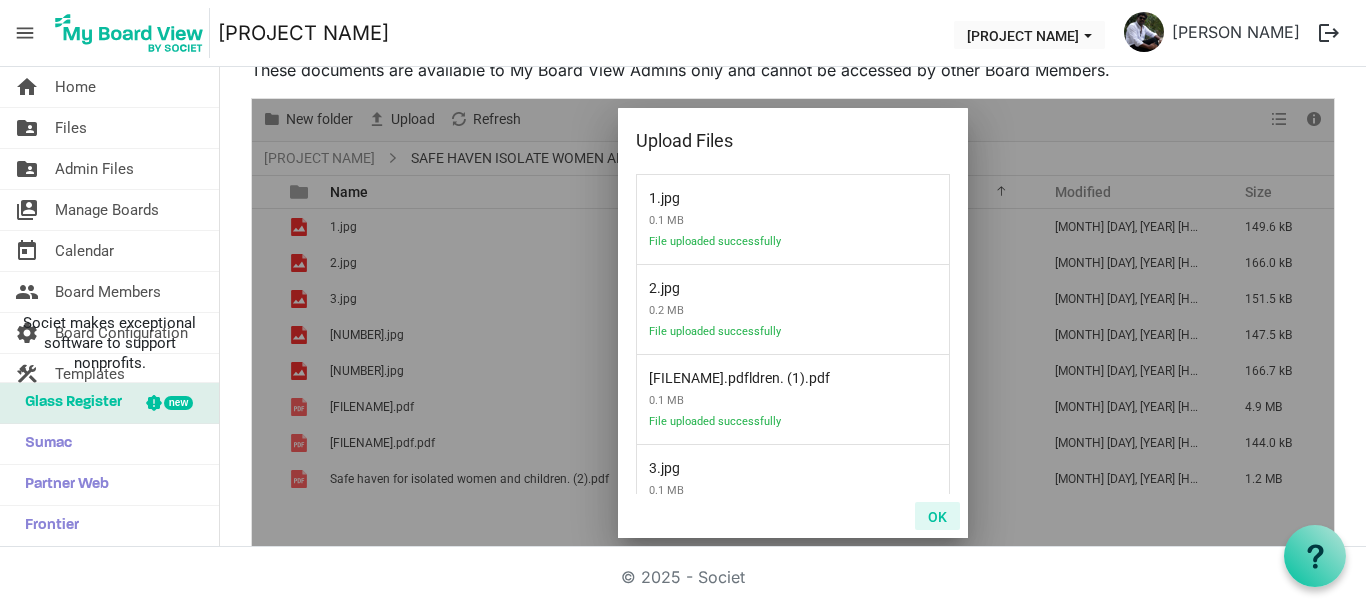 click on "OK" at bounding box center [937, 516] 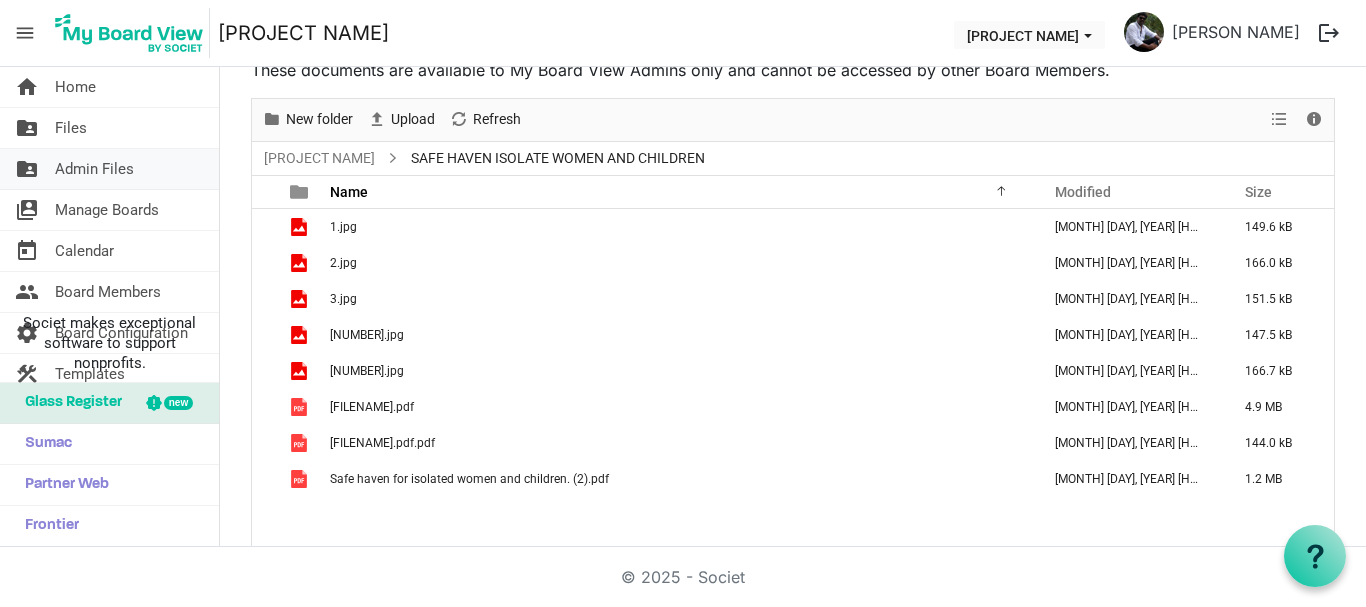 click on "Admin Files" at bounding box center (94, 169) 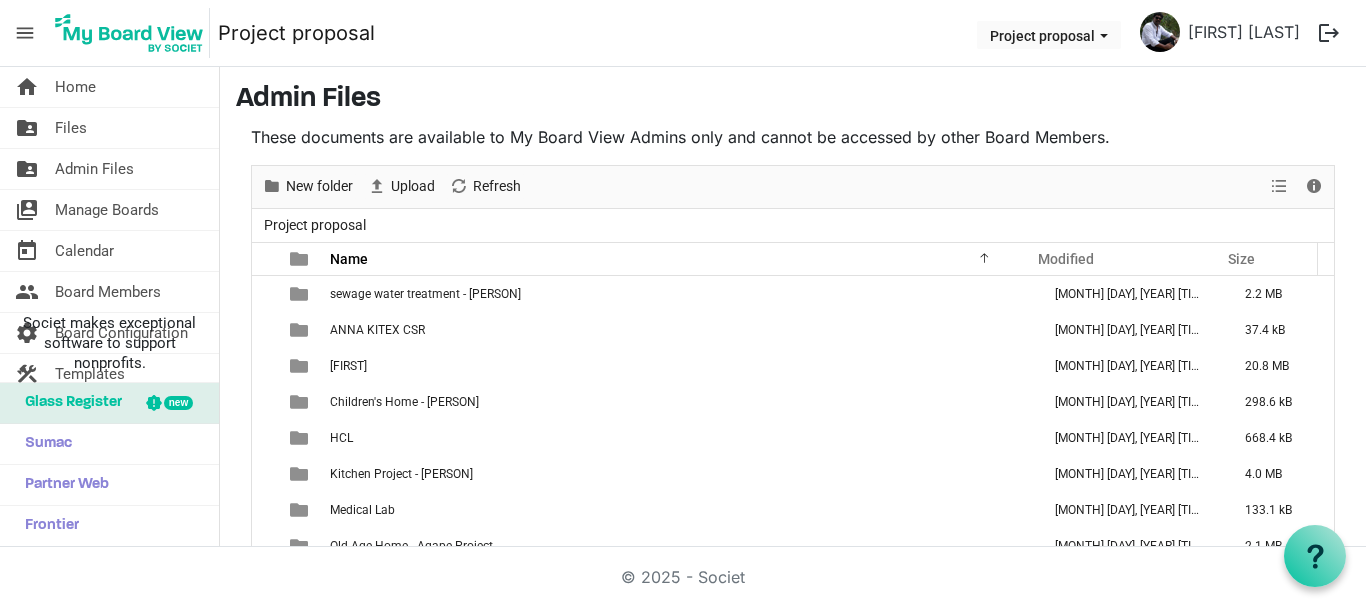 scroll, scrollTop: 0, scrollLeft: 0, axis: both 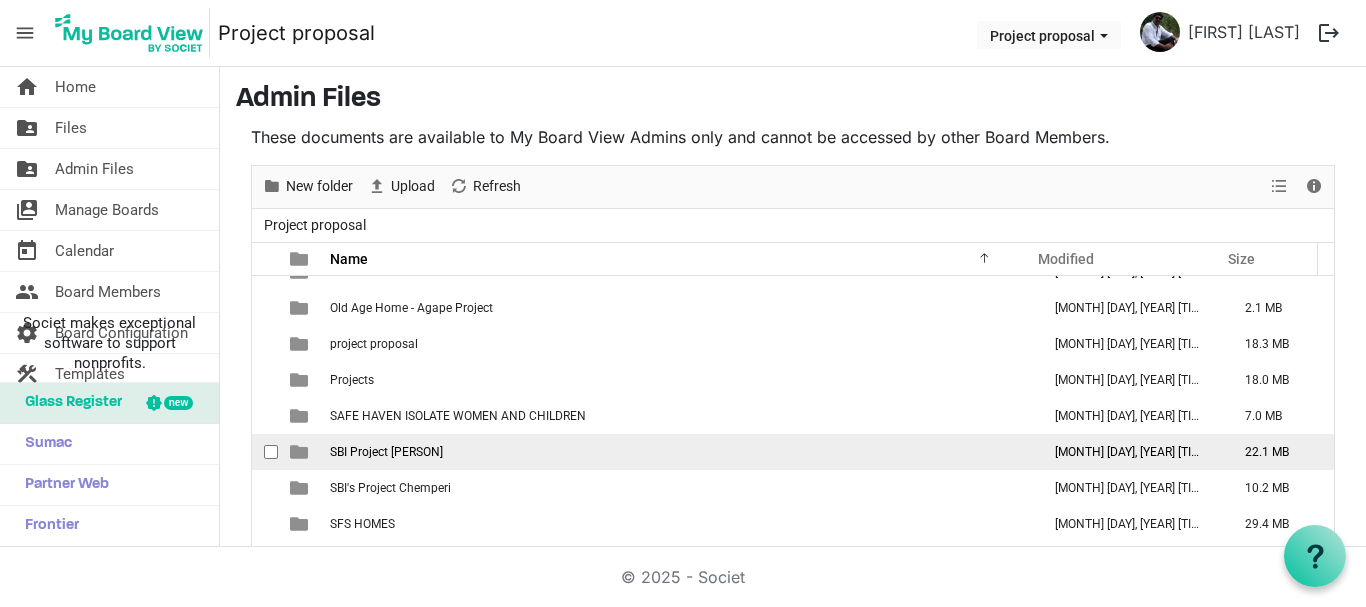 click on "SBI Project Payyavoor" at bounding box center [386, 452] 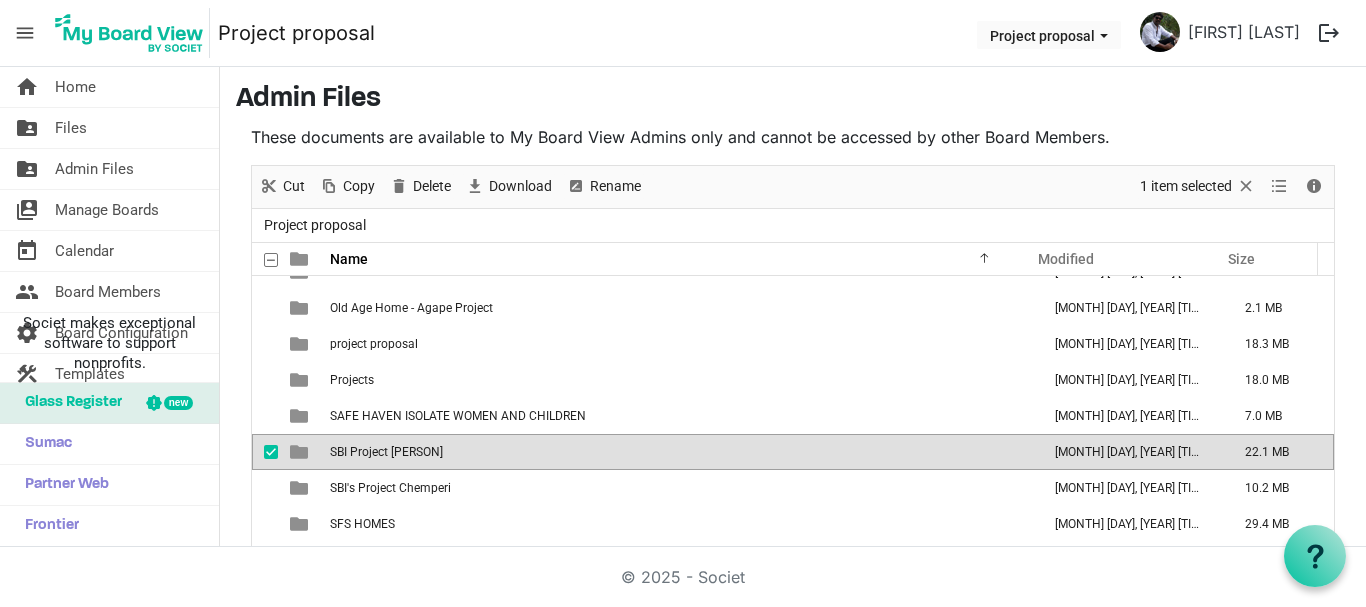 click on "SBI Project Payyavoor" at bounding box center (386, 452) 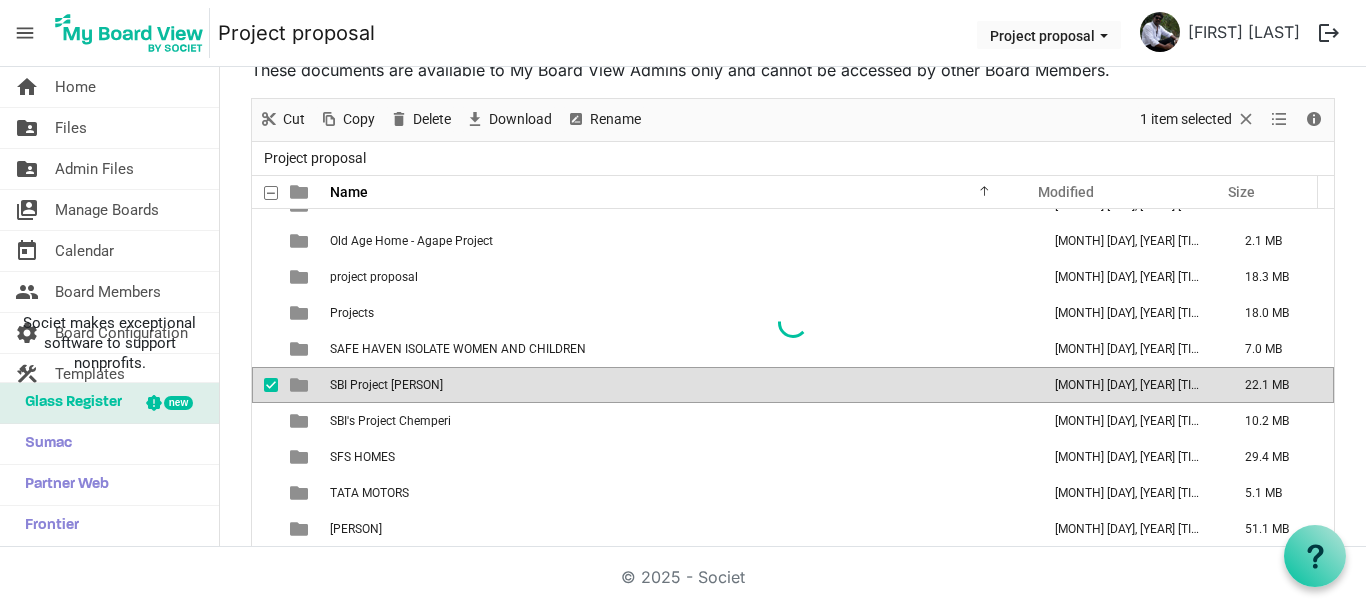 scroll, scrollTop: 0, scrollLeft: 0, axis: both 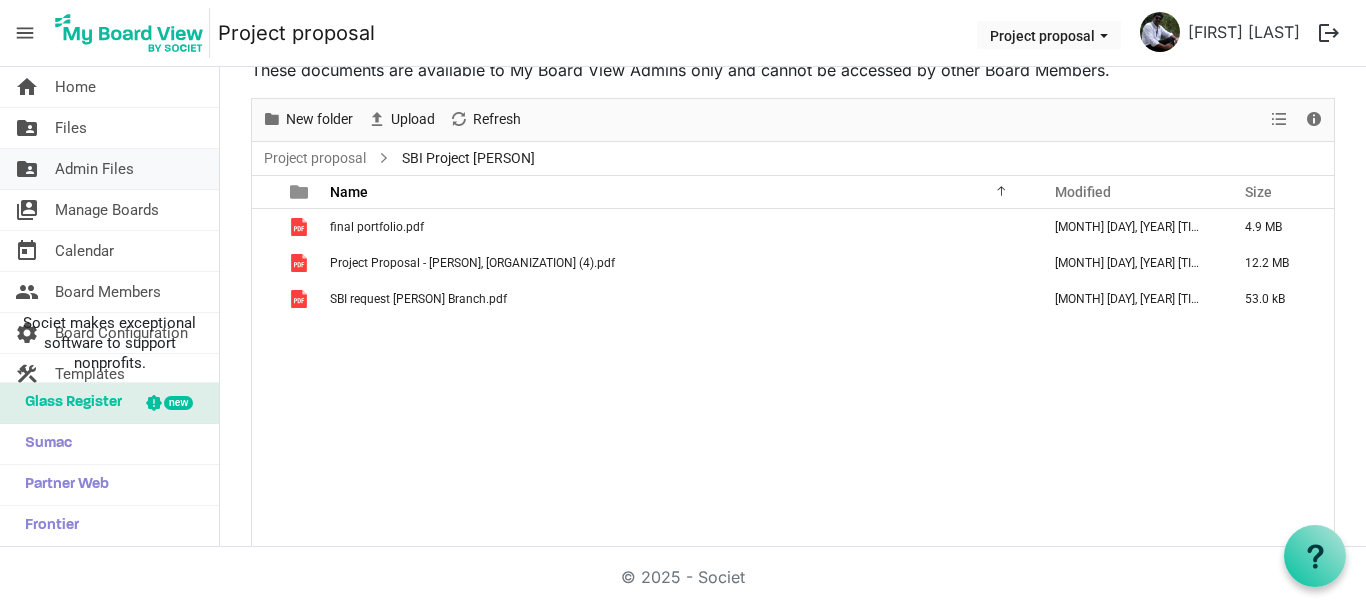 click on "Admin Files" at bounding box center (94, 169) 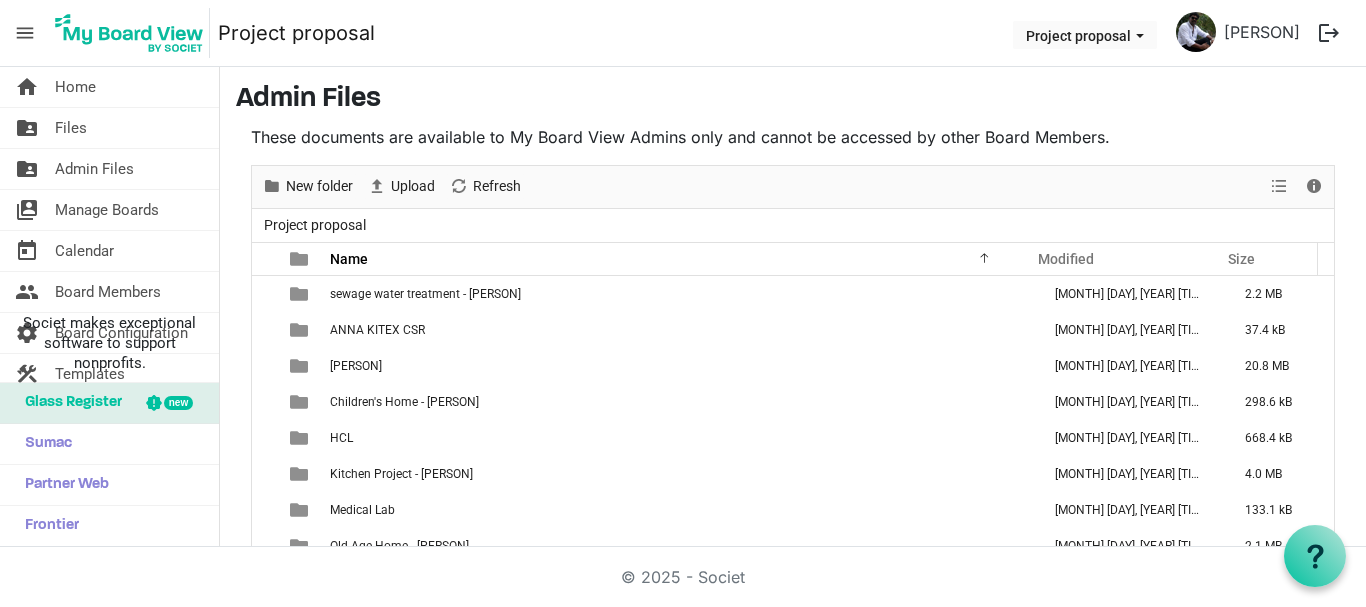 scroll, scrollTop: 0, scrollLeft: 0, axis: both 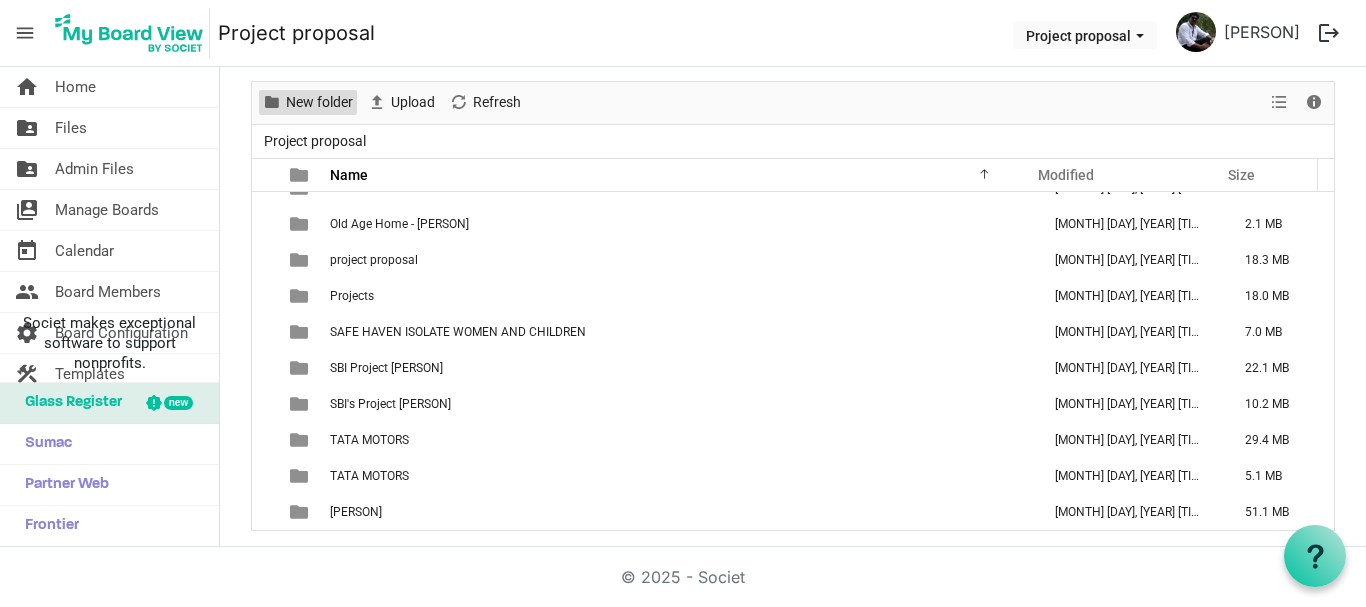click on "New folder" at bounding box center [319, 102] 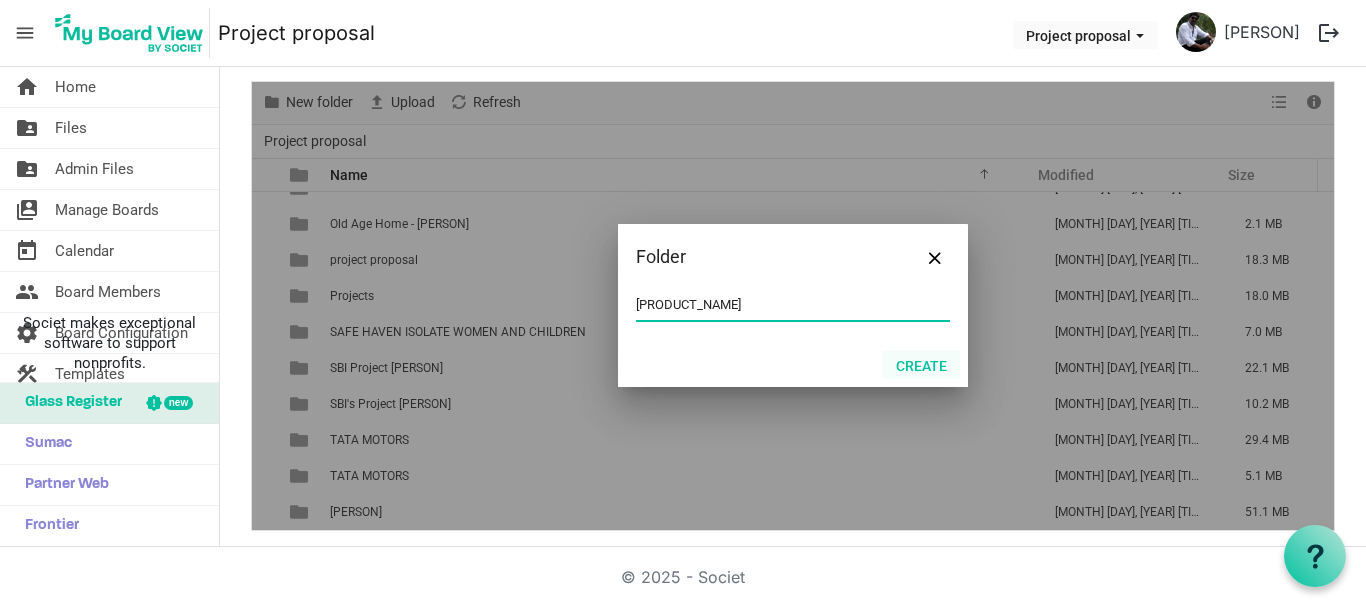 type on "[PERSON]" 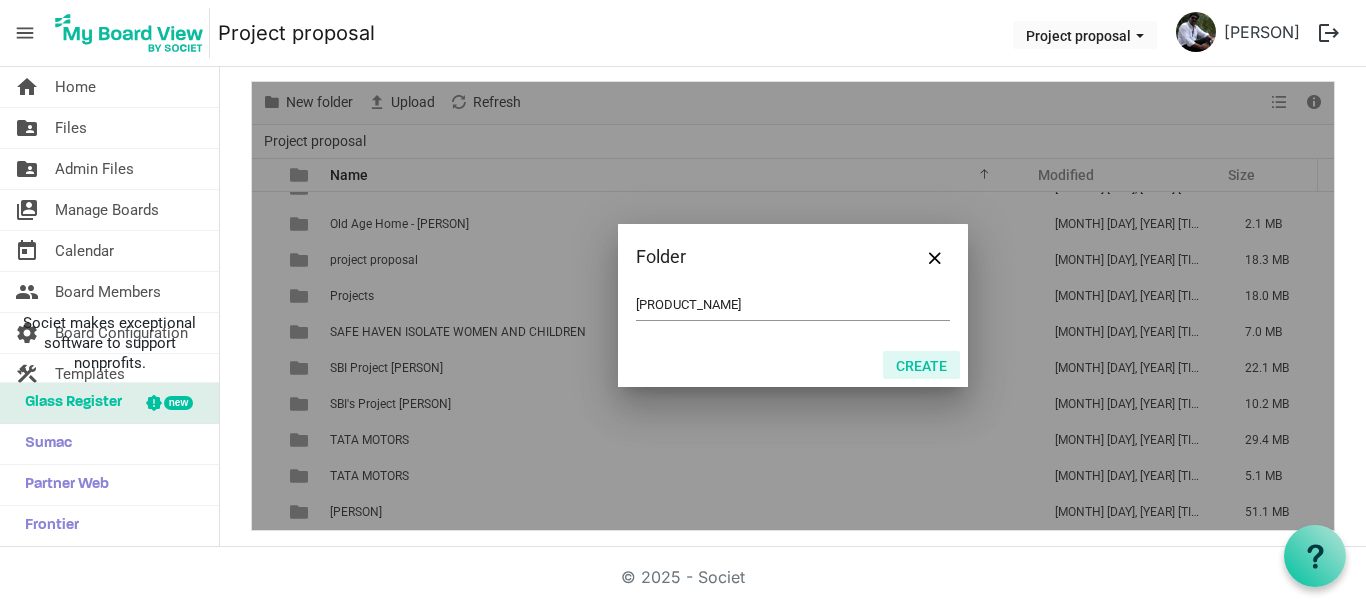 click on "Create" at bounding box center [921, 365] 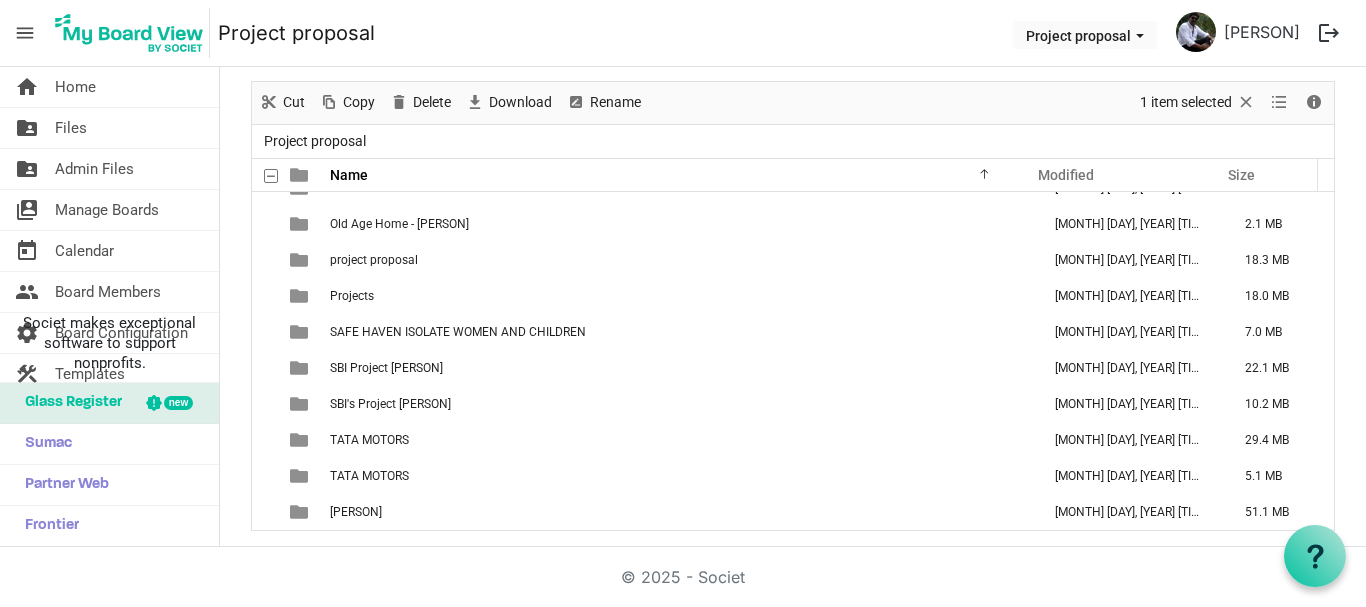 scroll, scrollTop: 274, scrollLeft: 0, axis: vertical 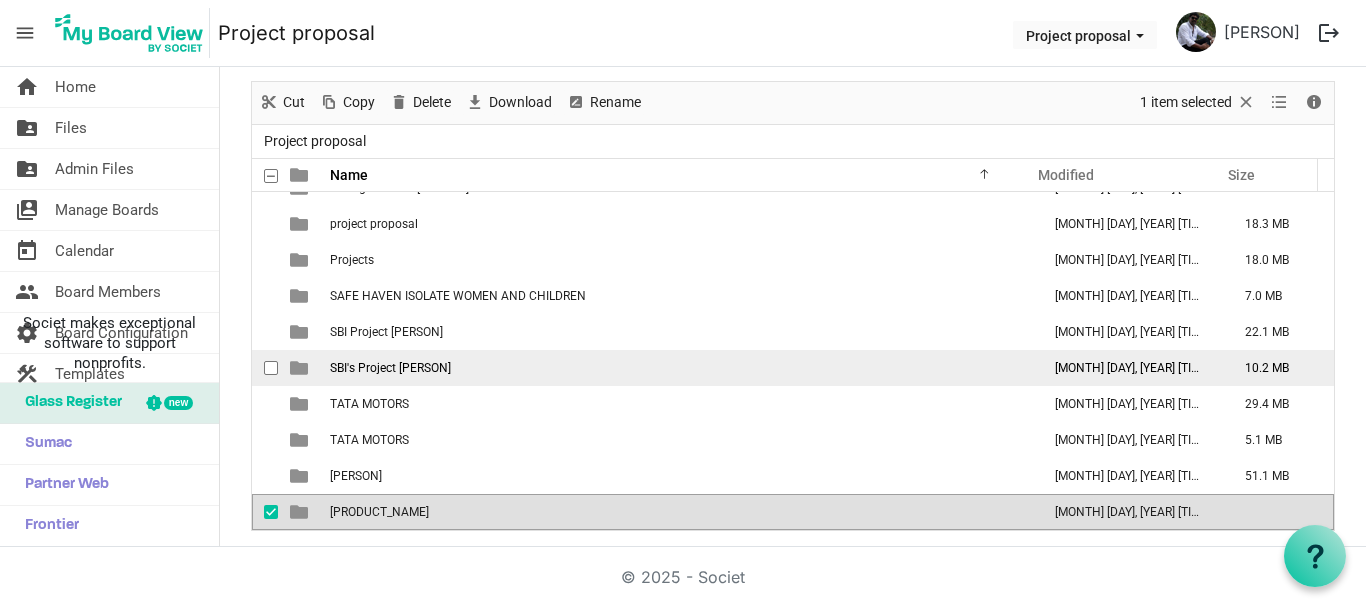 click at bounding box center [271, 368] 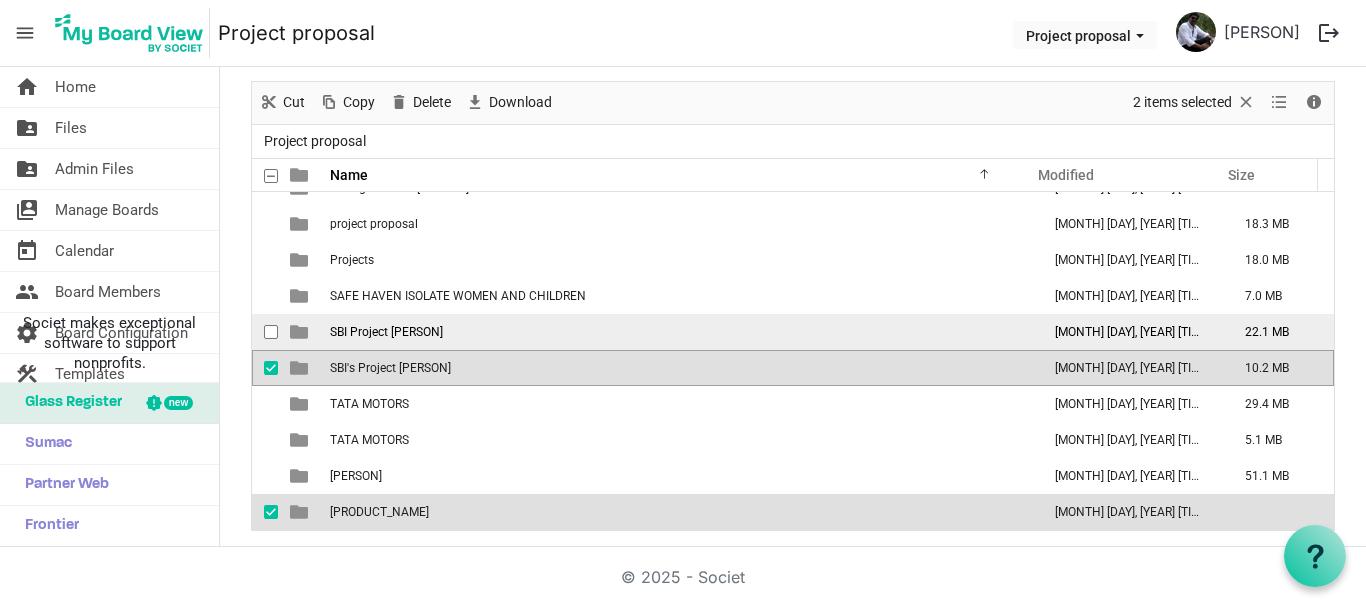 click at bounding box center [271, 332] 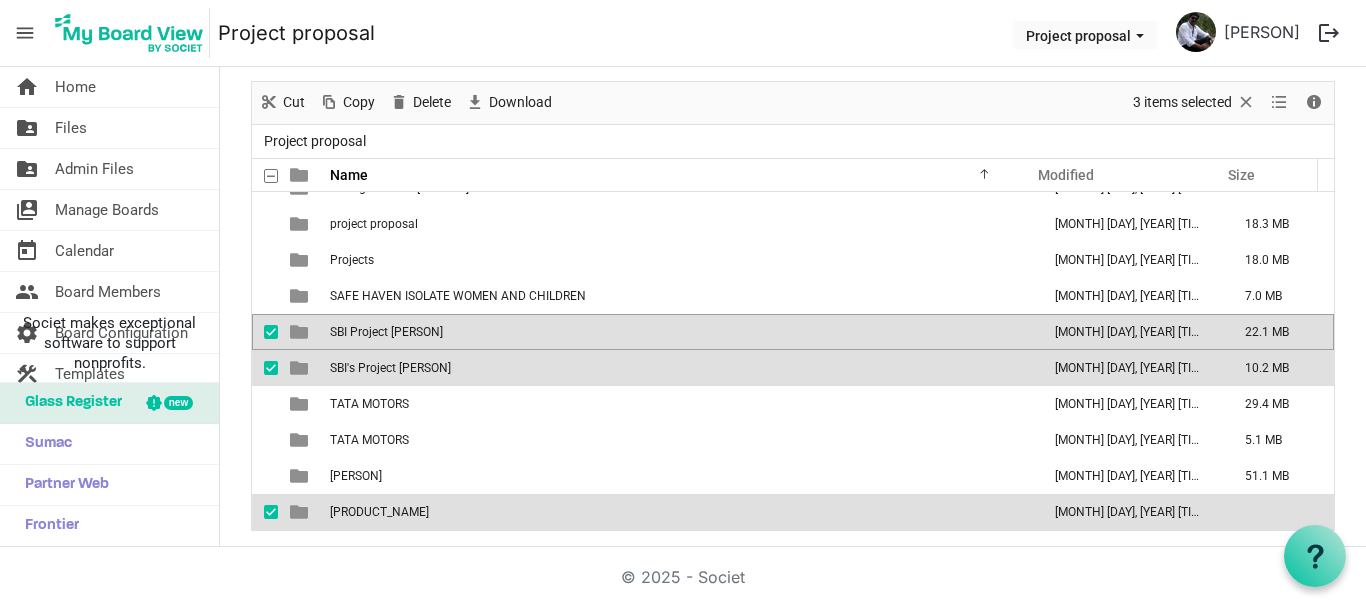 click at bounding box center [271, 512] 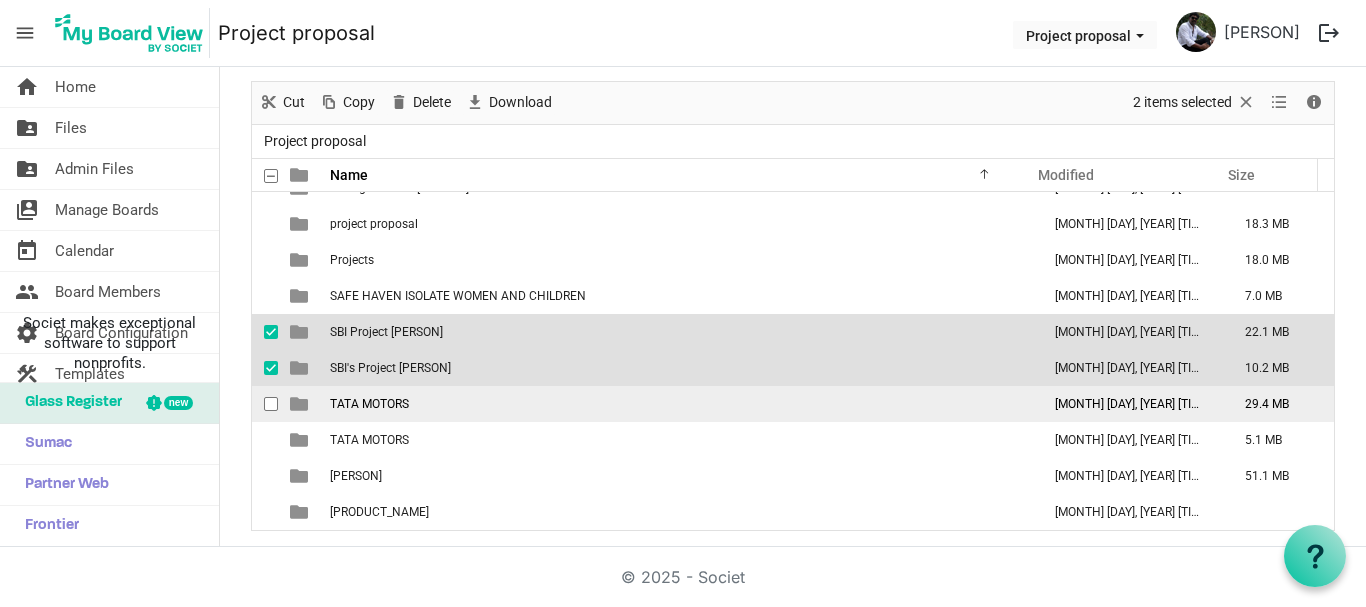 click at bounding box center (271, 404) 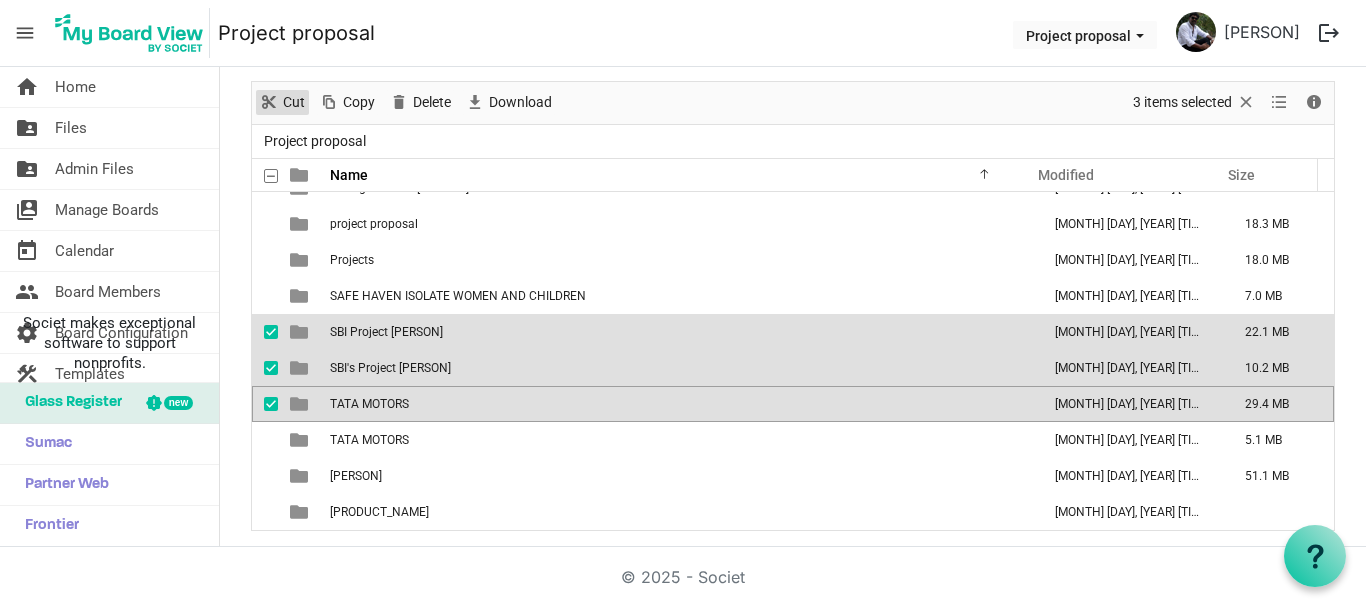 click on "Cut" at bounding box center (294, 102) 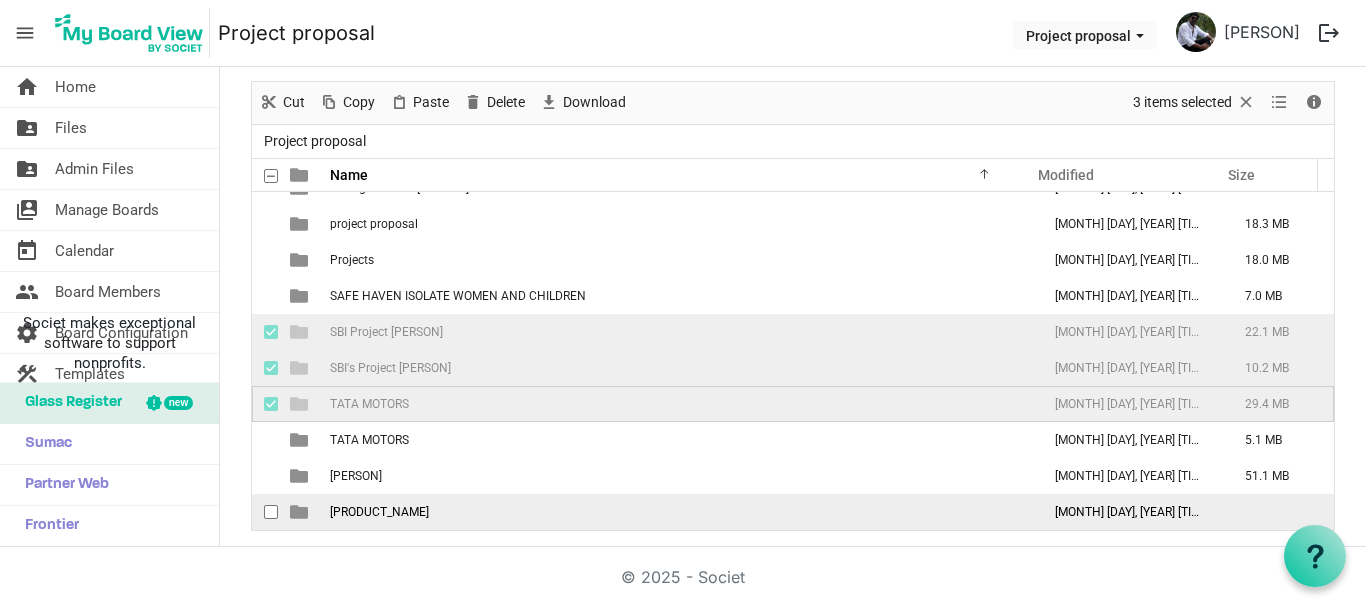 click on "[PERSON]" at bounding box center [379, 512] 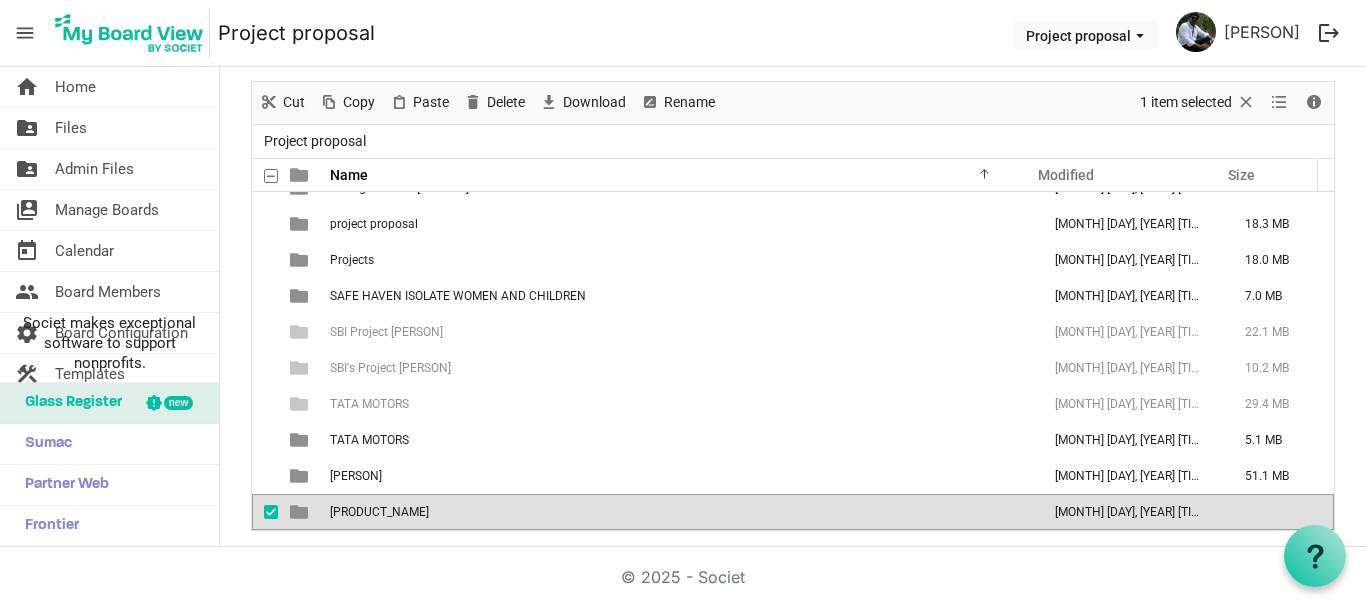 click on "[PERSON]" at bounding box center (379, 512) 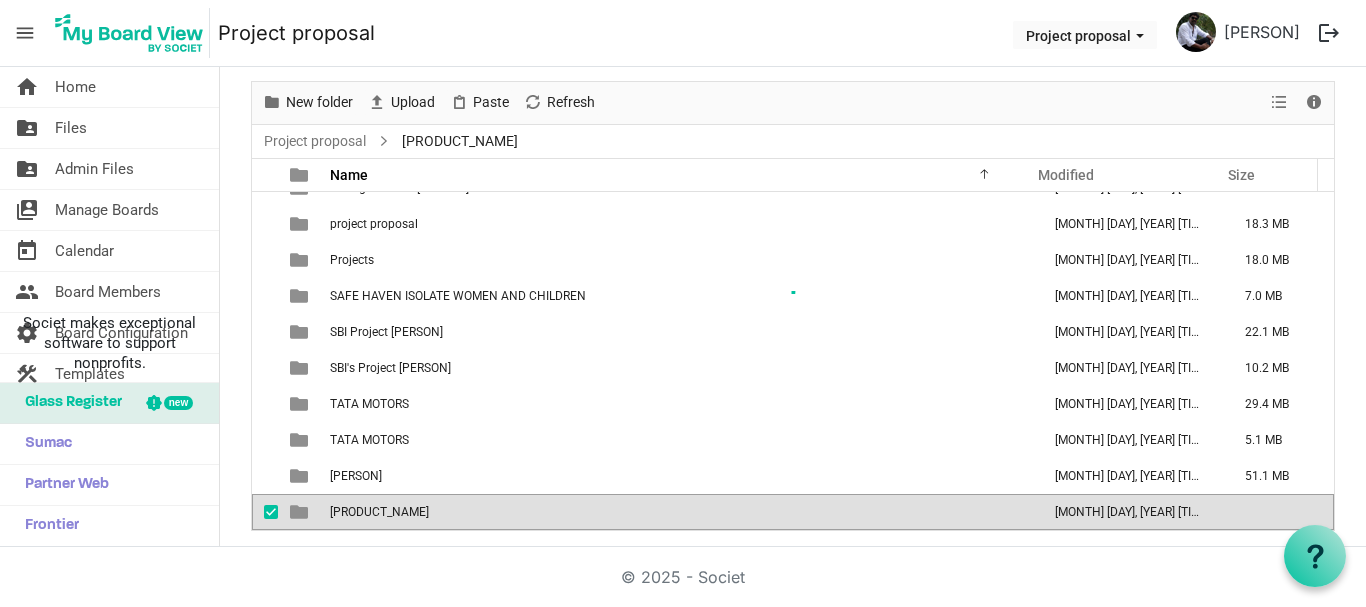 scroll, scrollTop: 0, scrollLeft: 0, axis: both 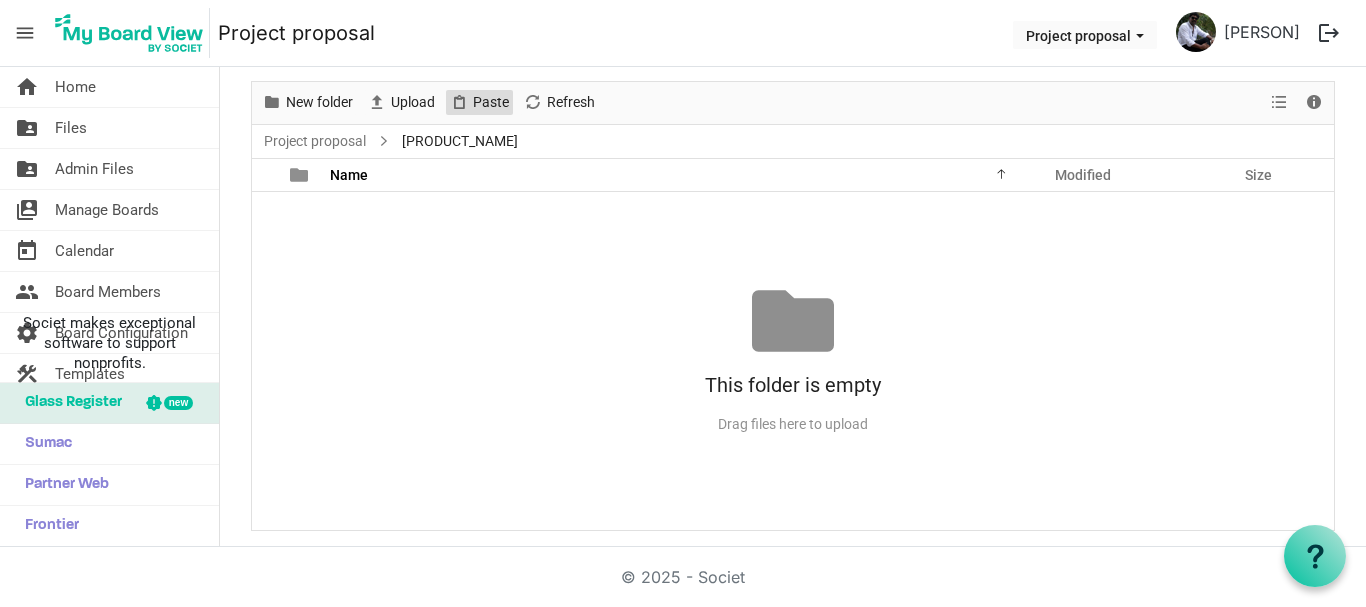 click on "Paste" at bounding box center [491, 102] 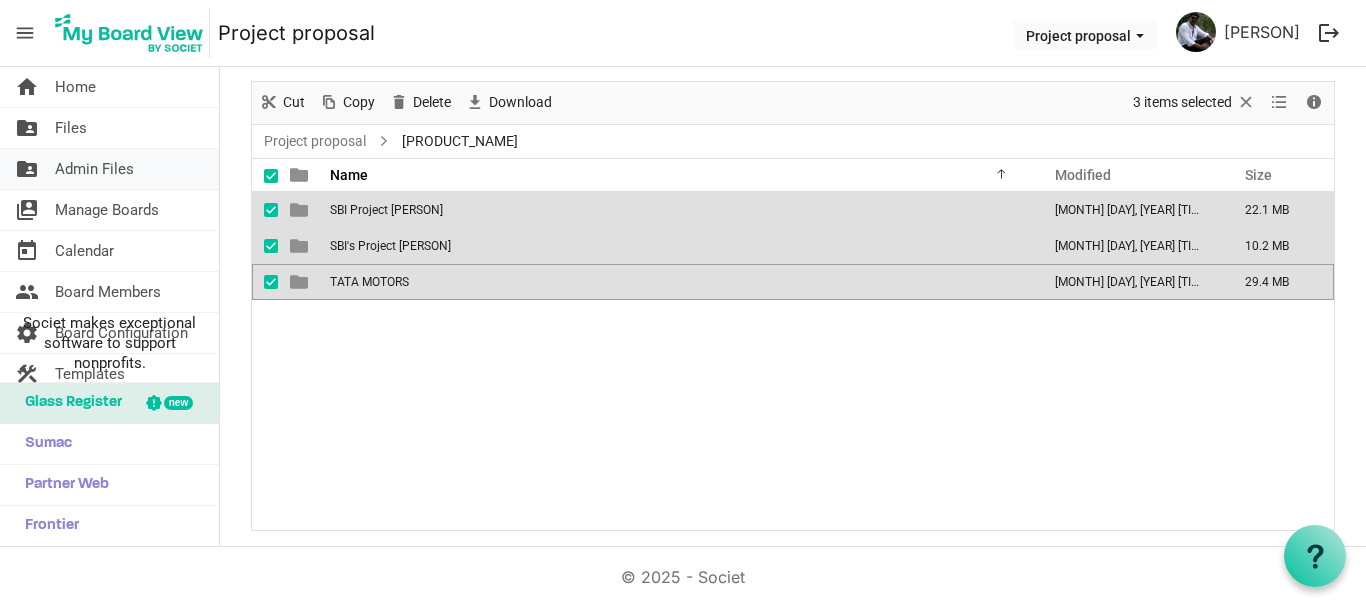 click on "Admin Files" at bounding box center (94, 169) 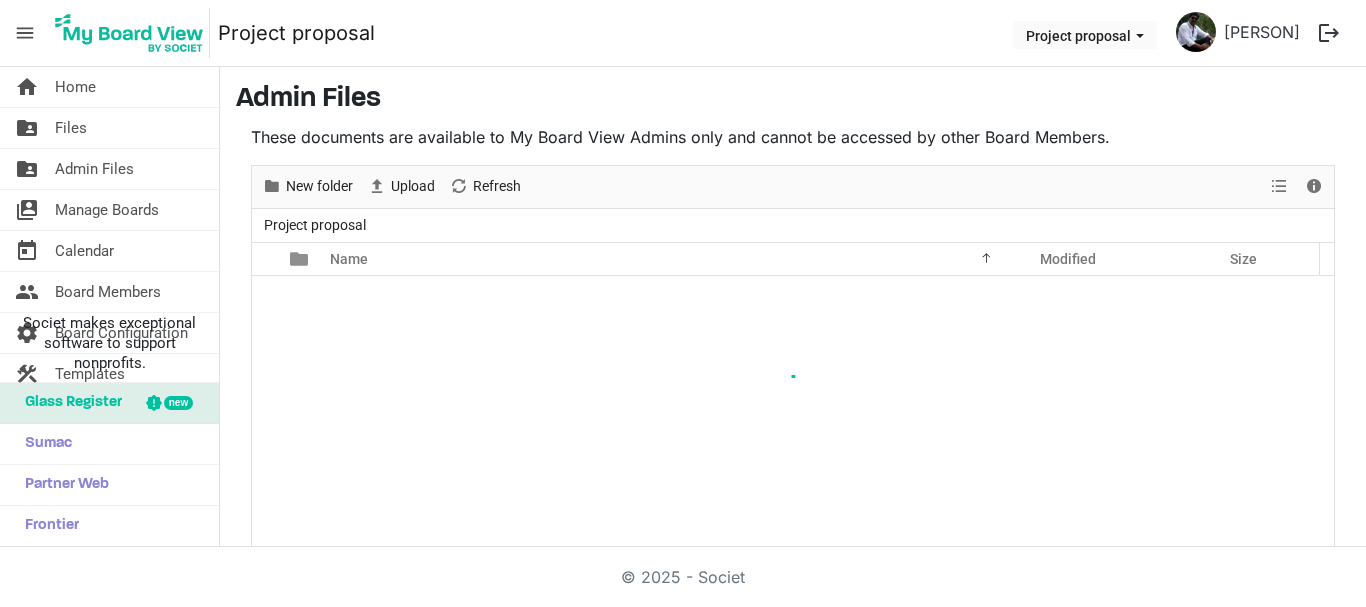 scroll, scrollTop: 0, scrollLeft: 0, axis: both 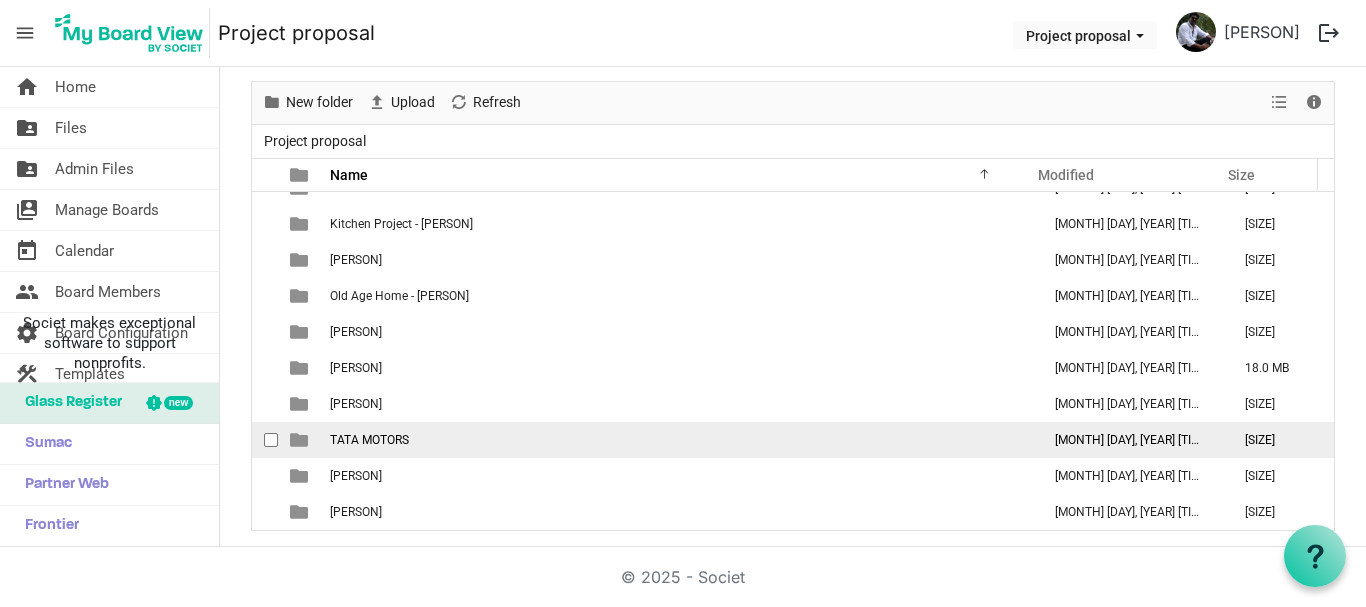 click on "TATA MOTORS" at bounding box center [369, 440] 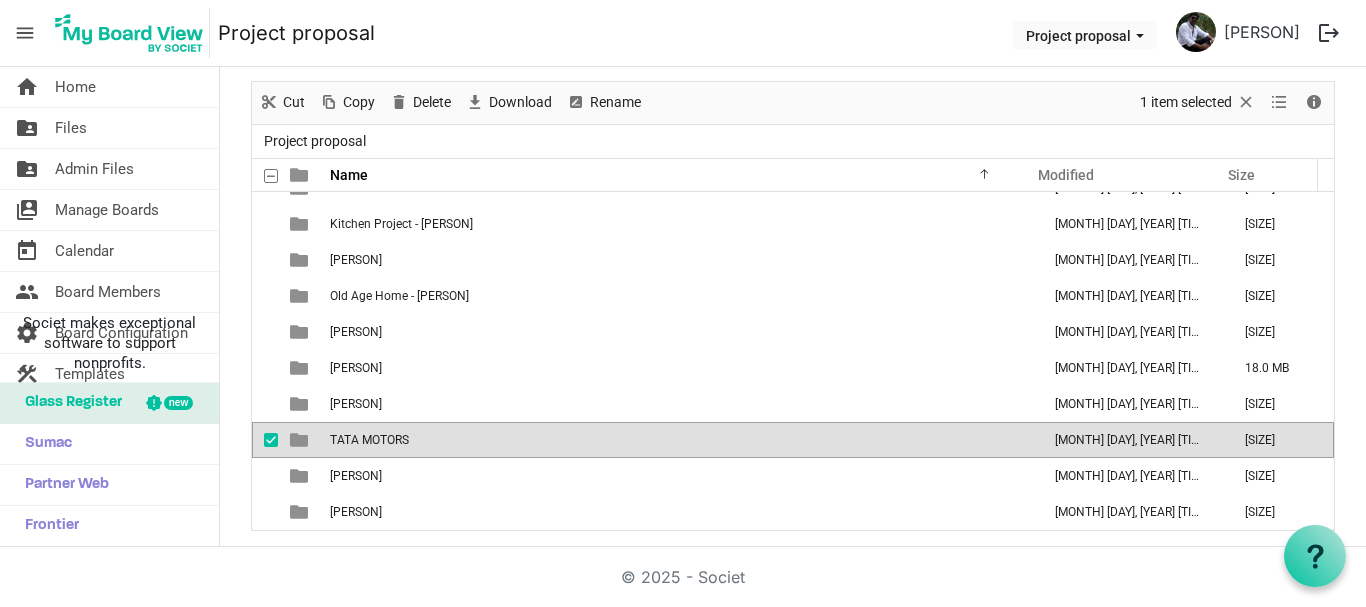 click on "TATA MOTORS" at bounding box center (369, 440) 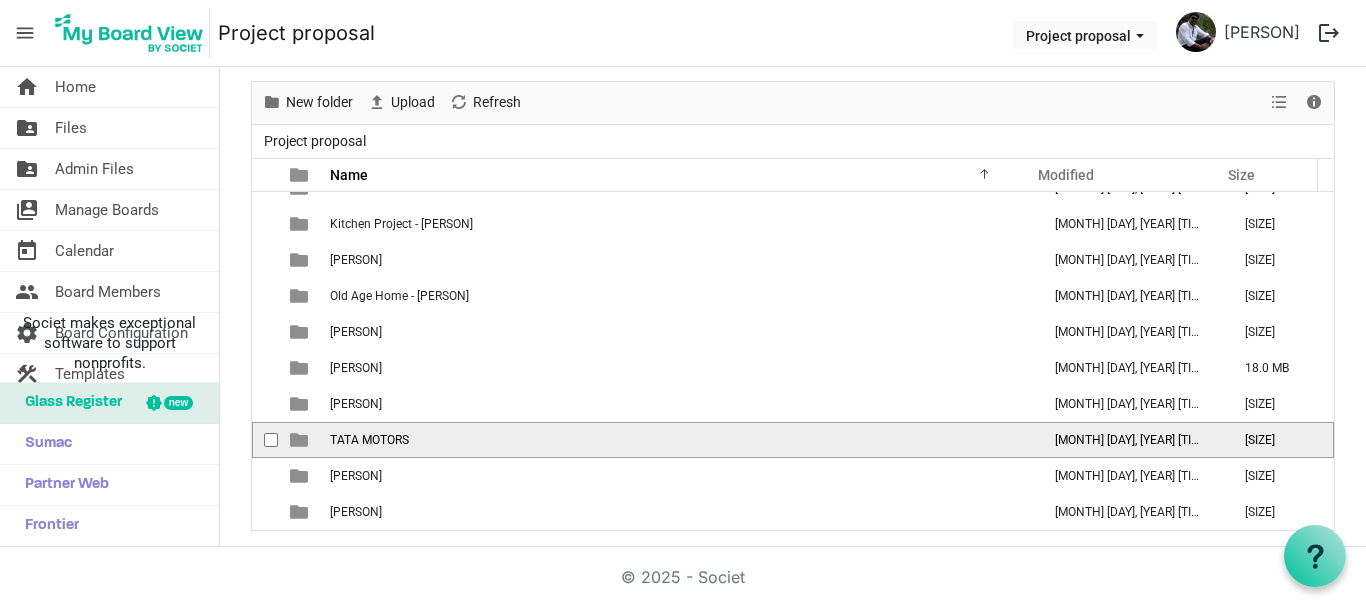 click on "TATA MOTORS" at bounding box center (369, 440) 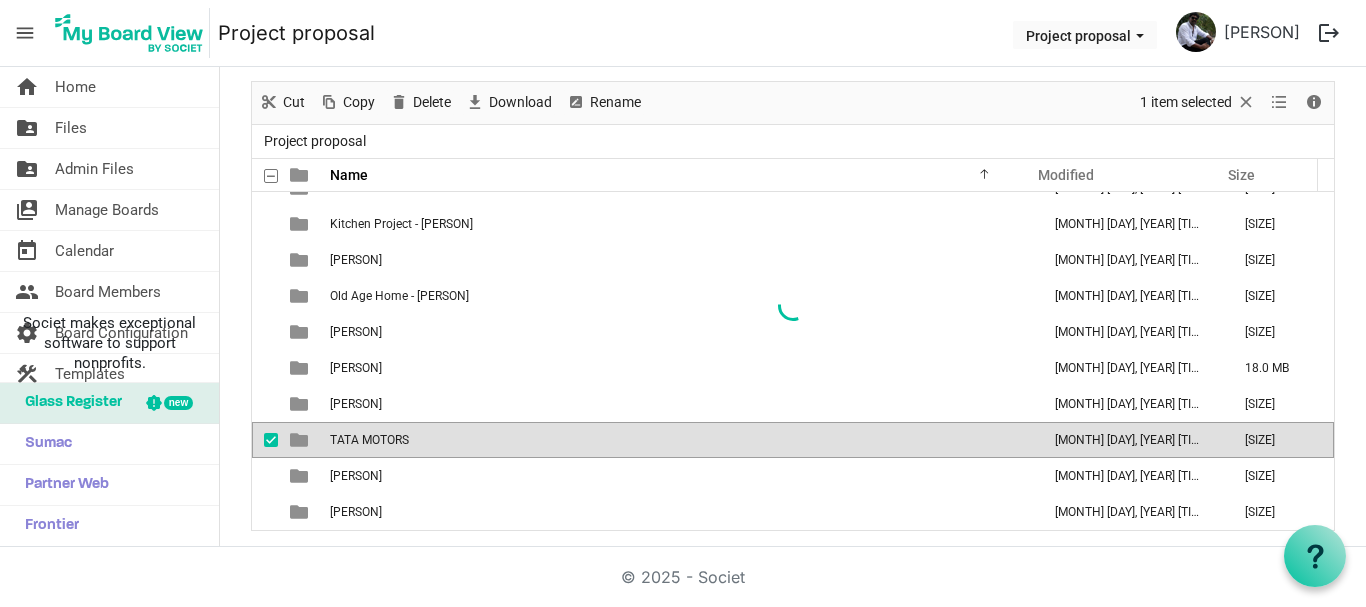 scroll, scrollTop: 0, scrollLeft: 0, axis: both 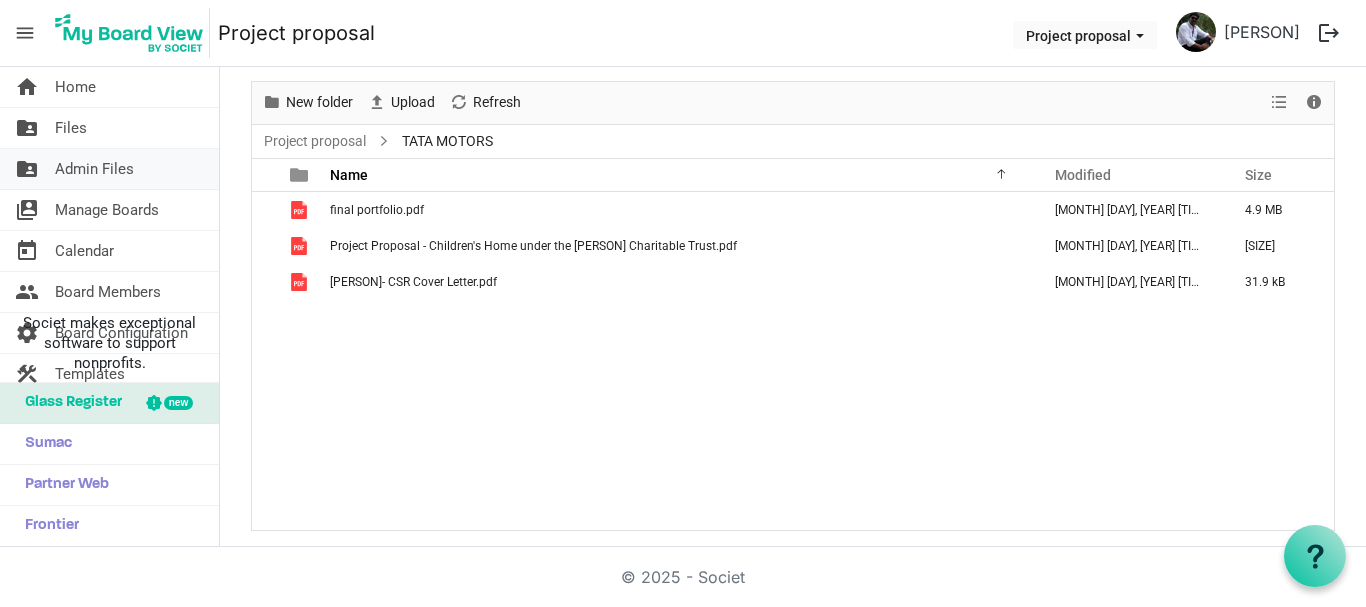 click on "Admin Files" at bounding box center (94, 169) 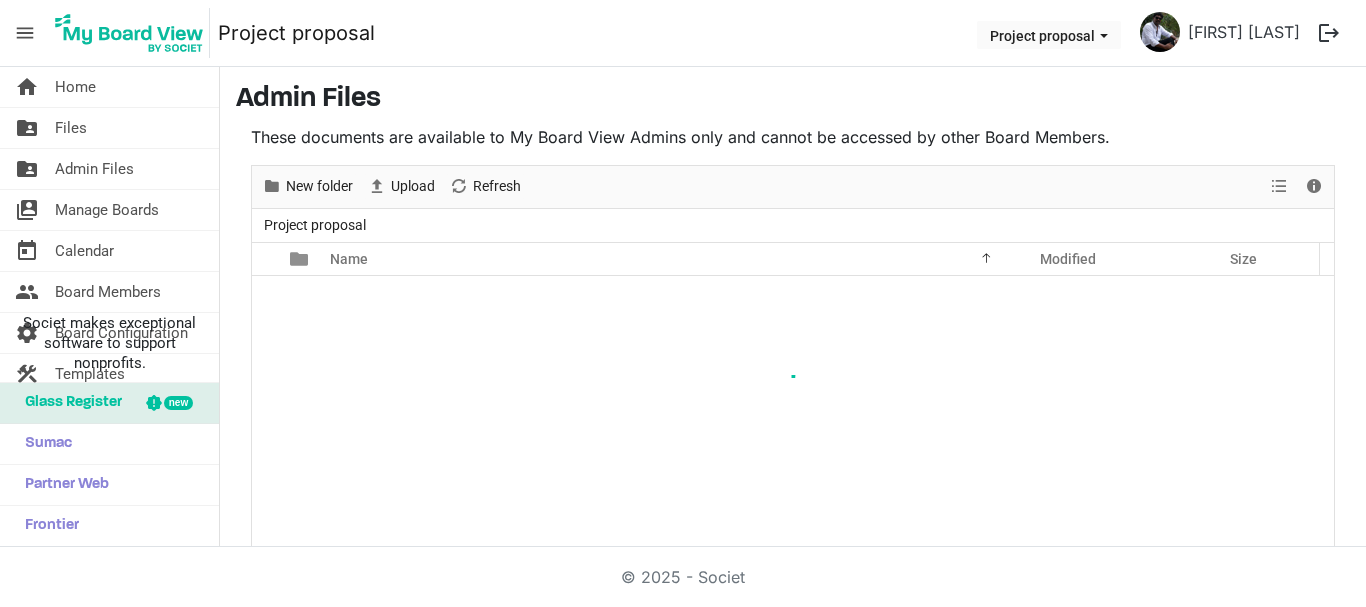 scroll, scrollTop: 0, scrollLeft: 0, axis: both 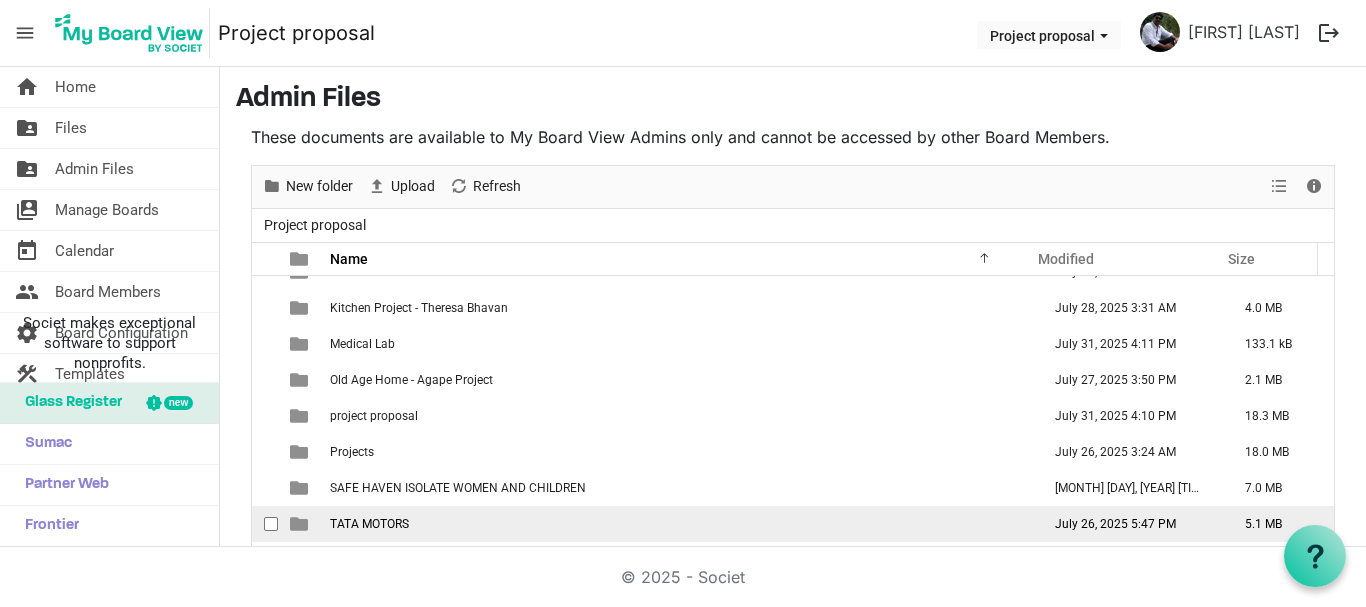 click on "TATA MOTORS" at bounding box center [369, 524] 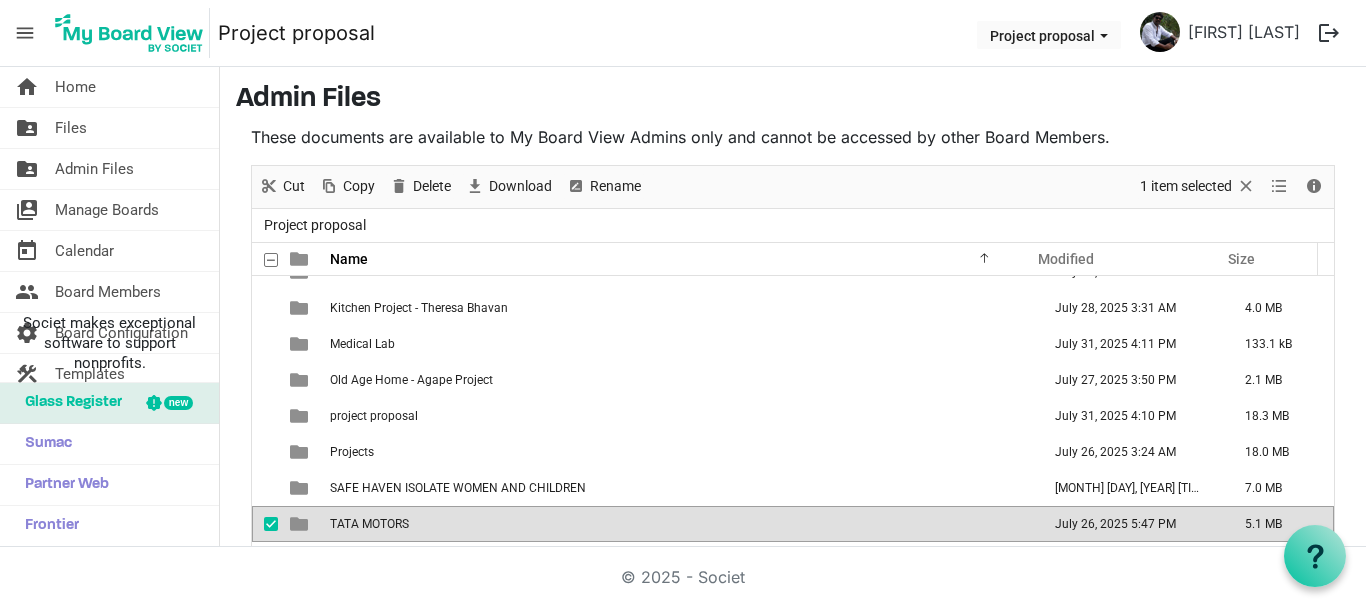 click on "TATA MOTORS" at bounding box center [369, 524] 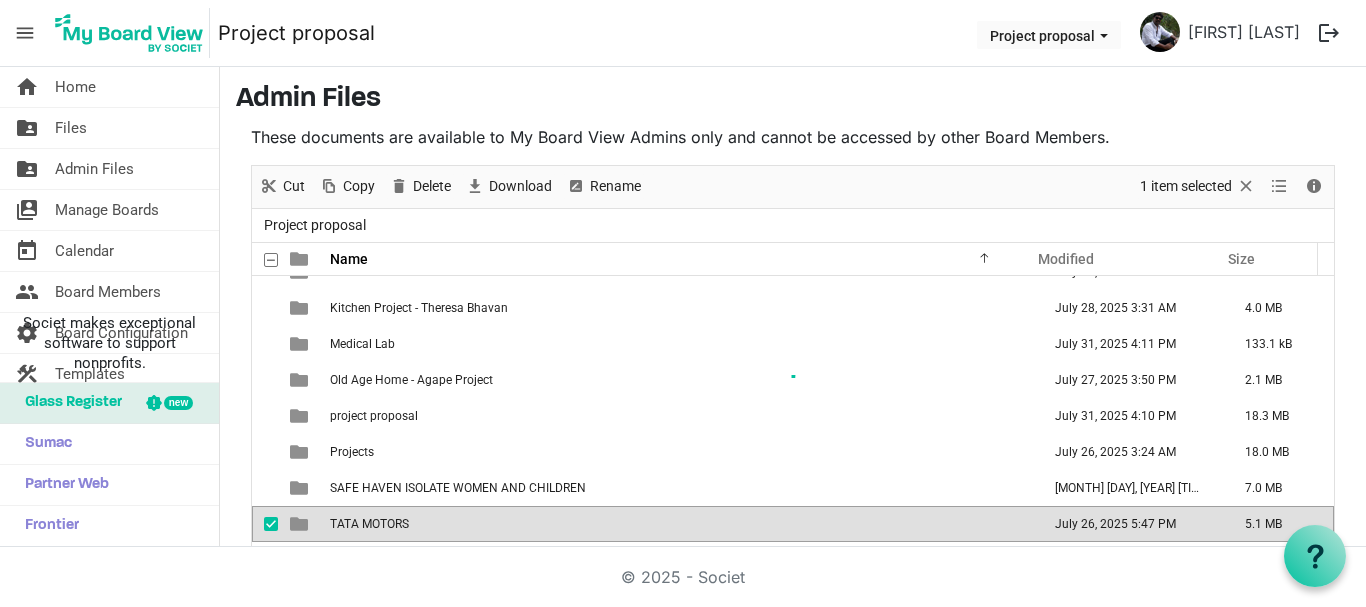 scroll, scrollTop: 67, scrollLeft: 0, axis: vertical 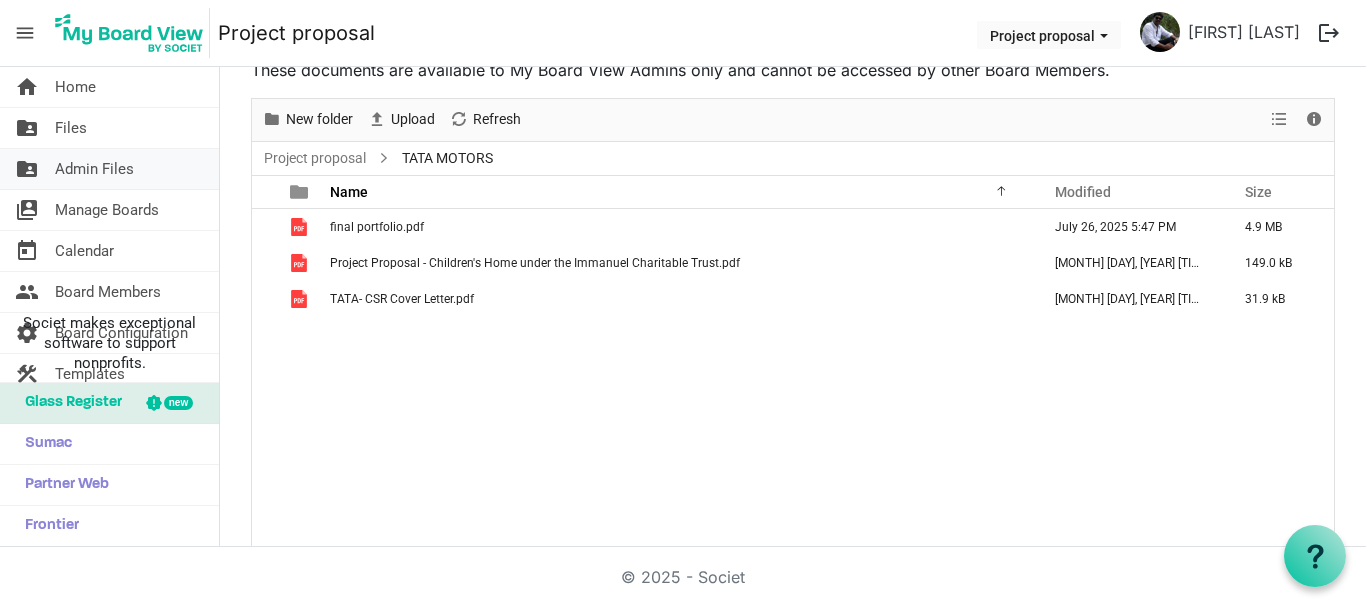 click on "Admin Files" at bounding box center (94, 169) 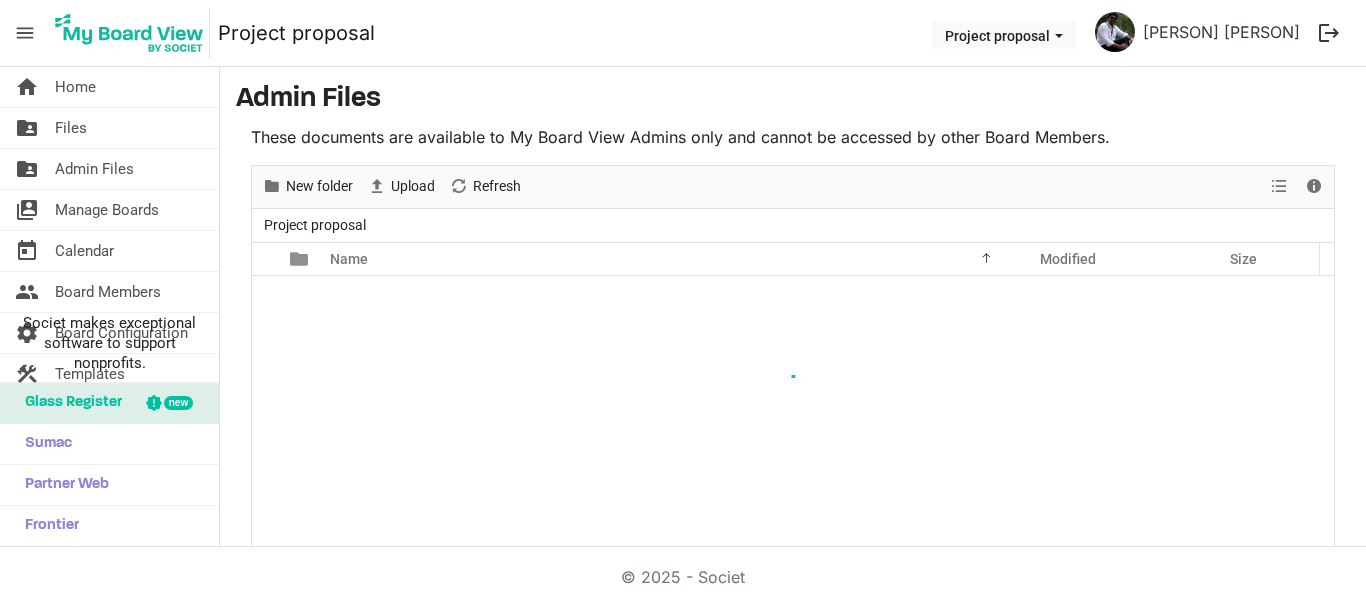 scroll, scrollTop: 0, scrollLeft: 0, axis: both 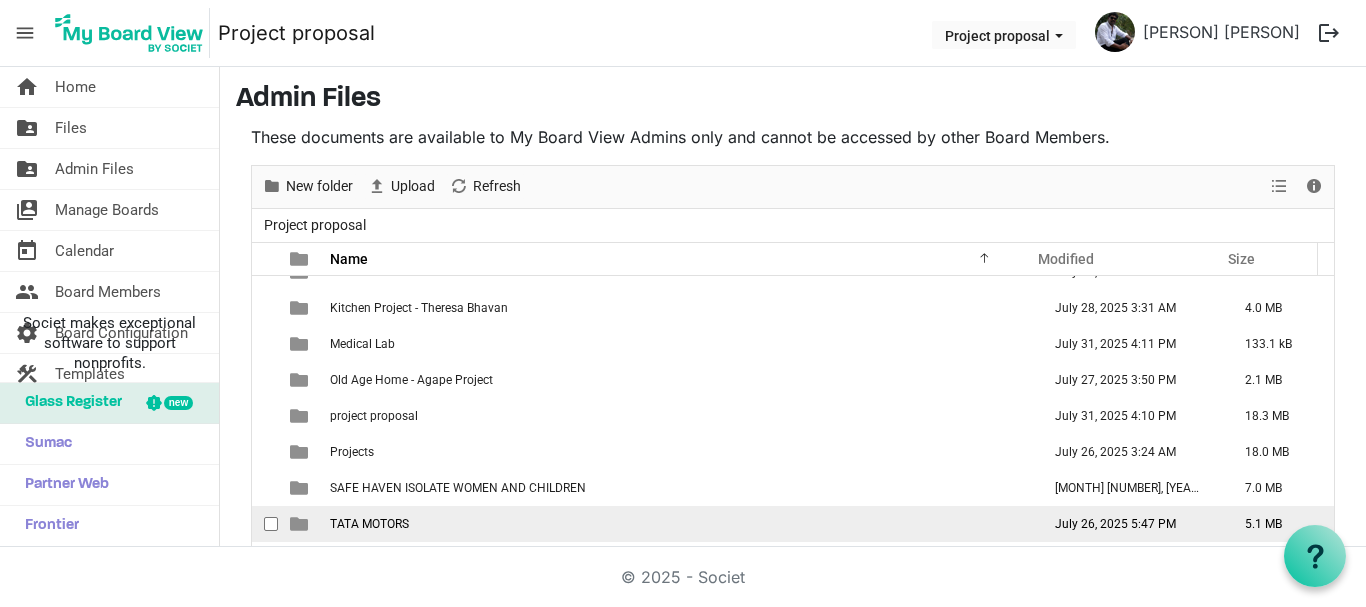 click on "TATA MOTORS" at bounding box center (369, 524) 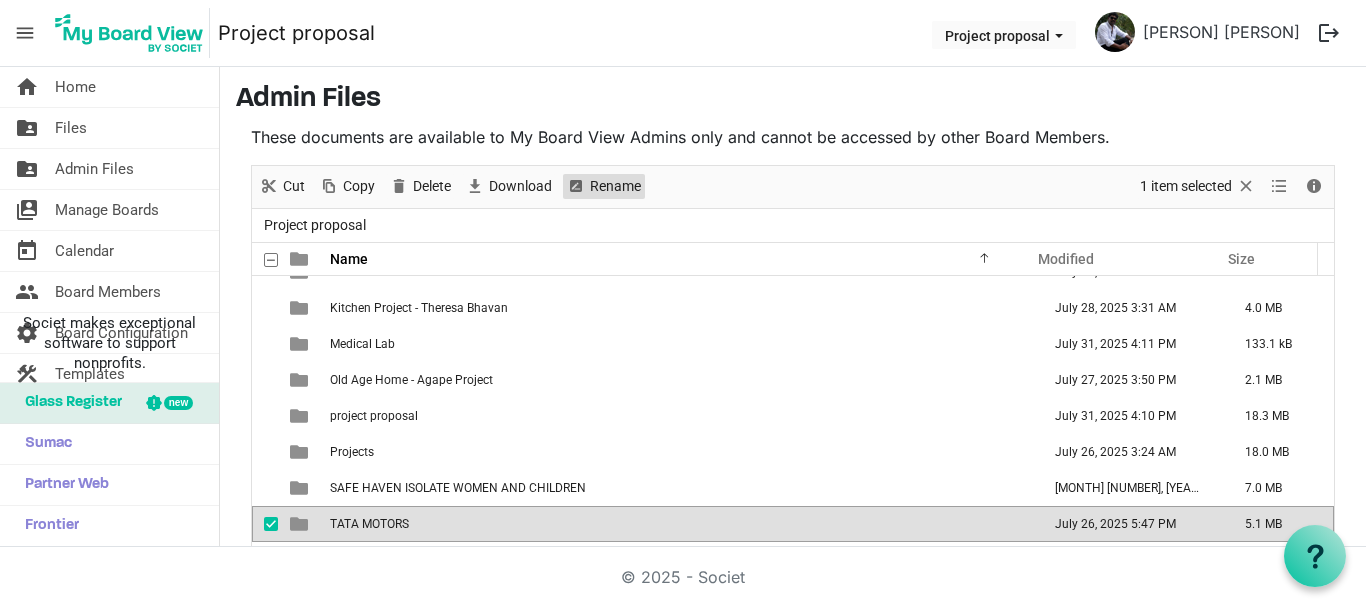 click on "Rename" at bounding box center (615, 186) 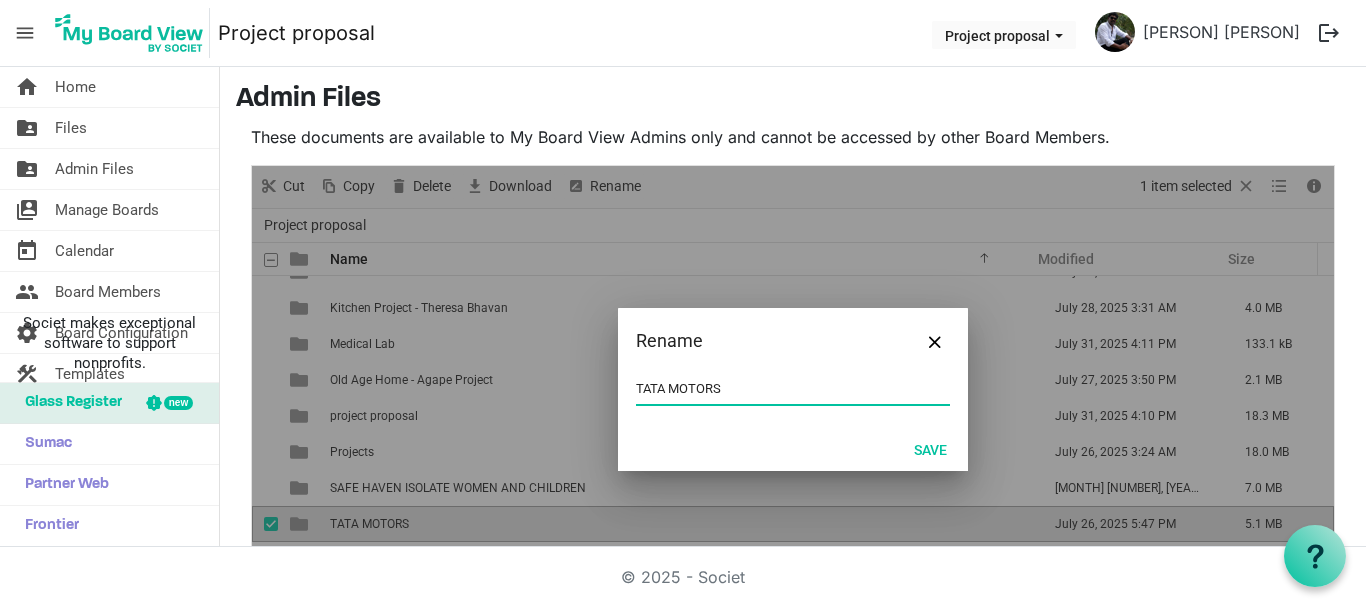 click on "TATA MOTORS" at bounding box center [793, 389] 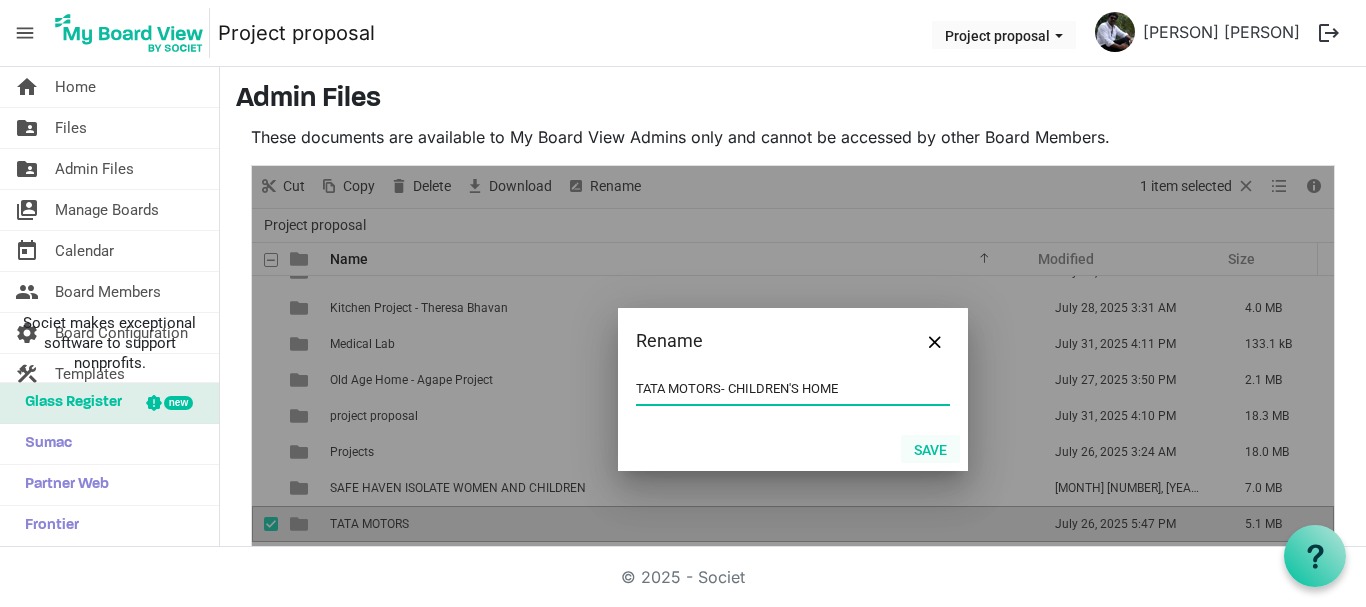 type on "TATA MOTORS- CHILDREN'S HOME" 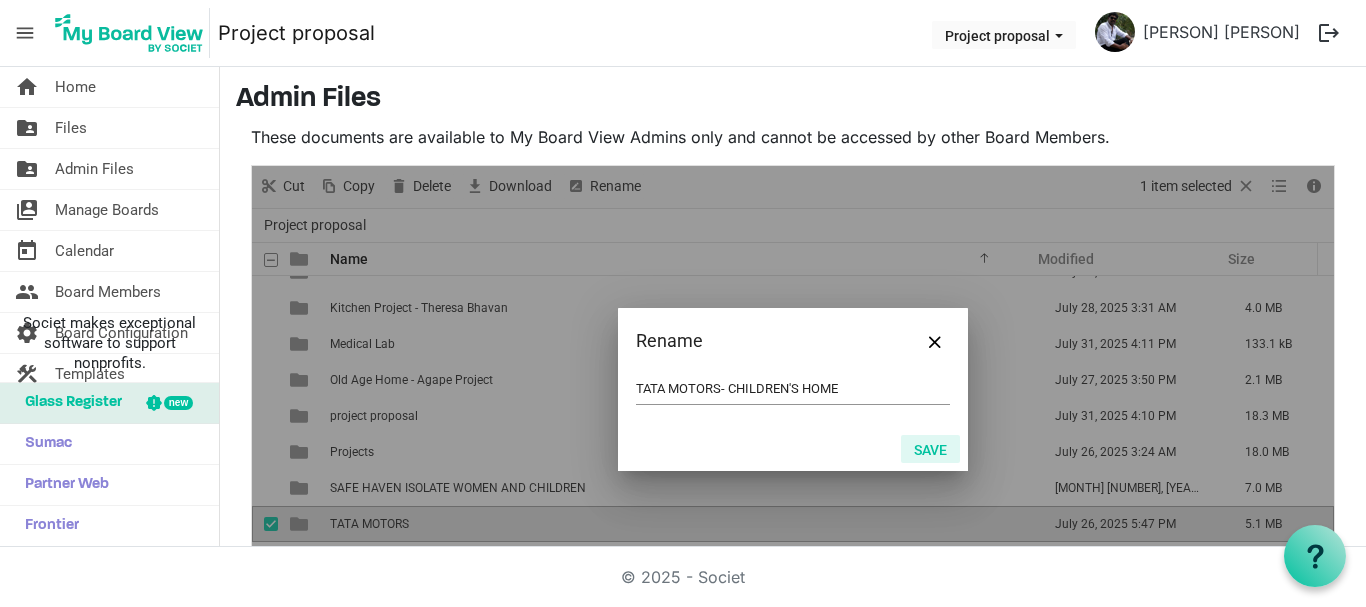 click on "Save" at bounding box center (930, 449) 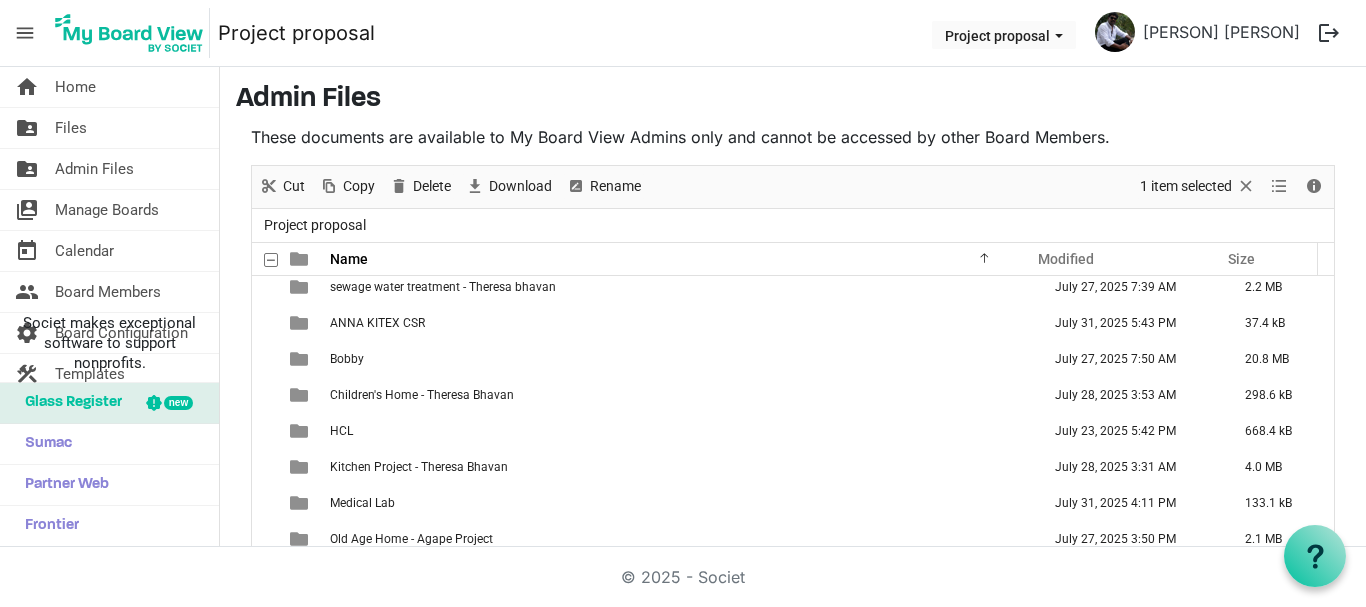 scroll, scrollTop: 0, scrollLeft: 0, axis: both 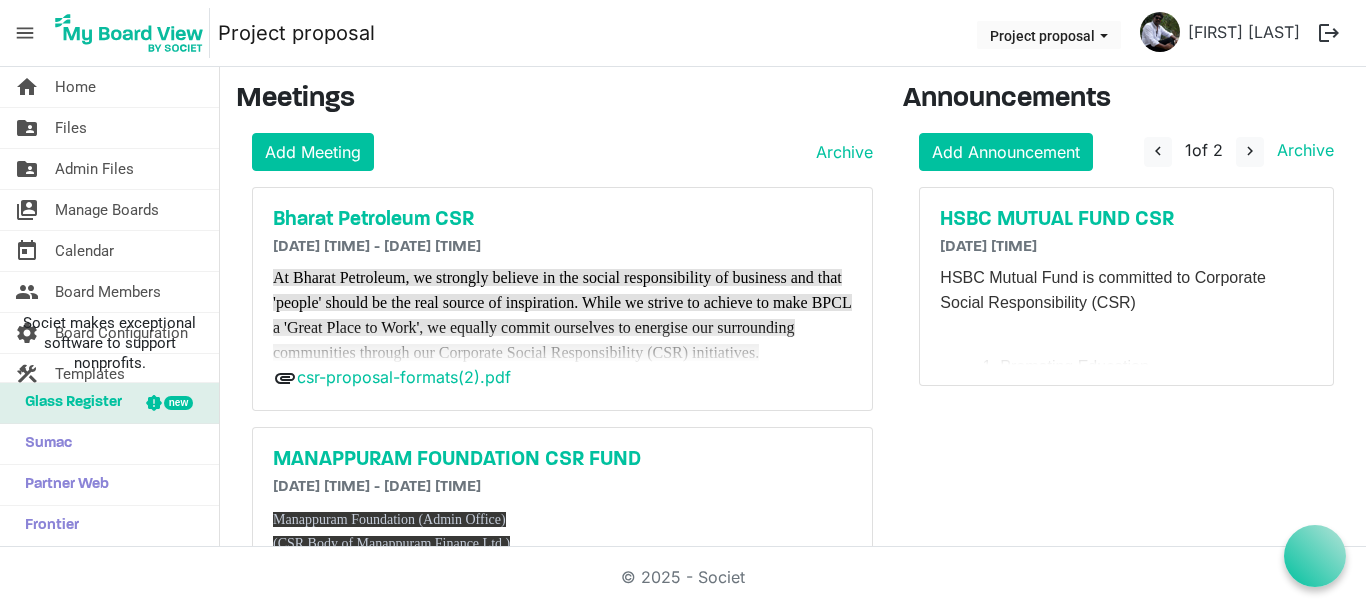 click on "Admin Files" at bounding box center [94, 169] 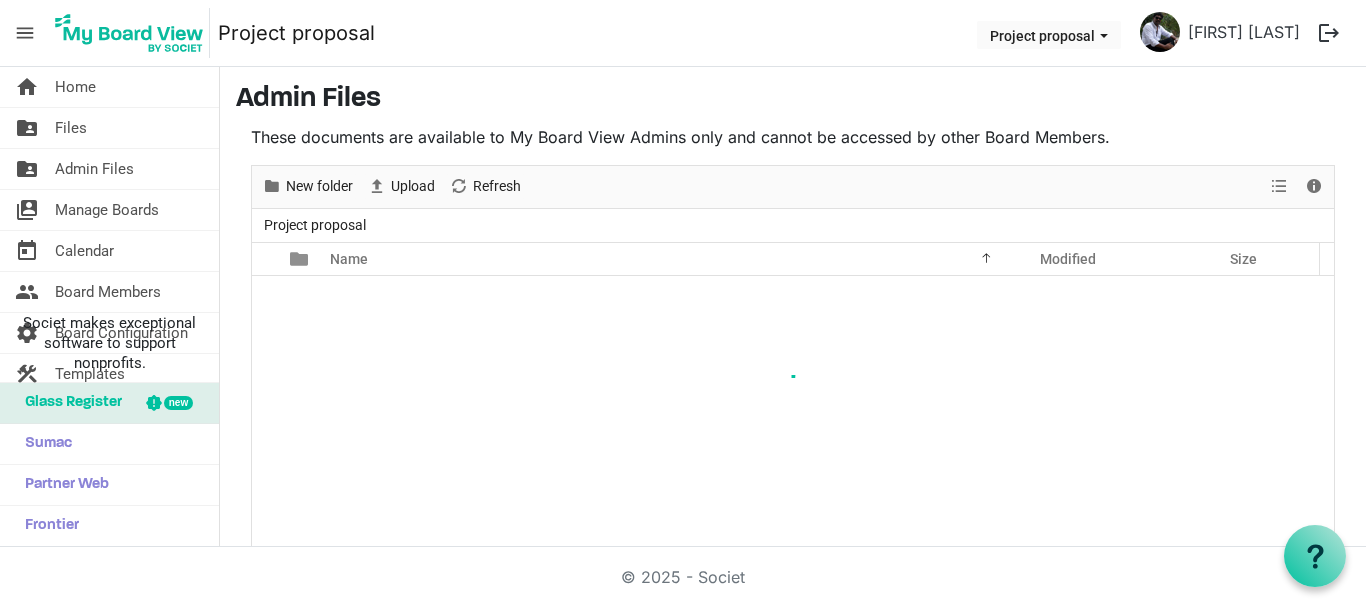 scroll, scrollTop: 0, scrollLeft: 0, axis: both 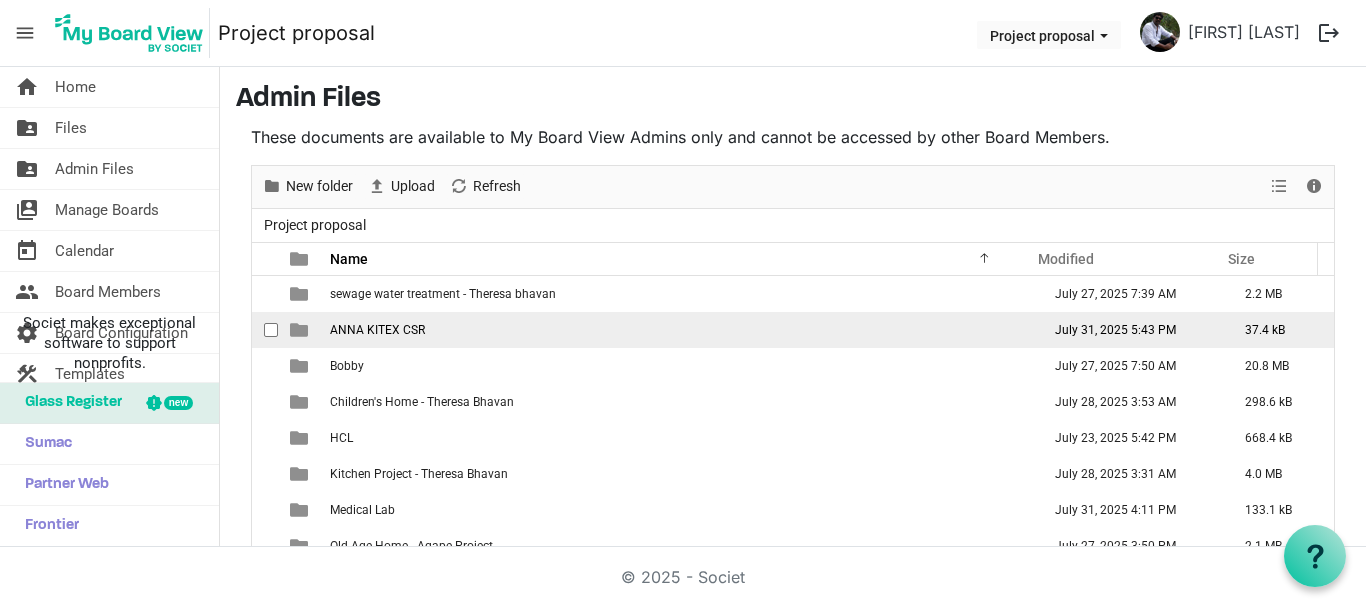 click on "ANNA KITEX CSR" at bounding box center [679, 330] 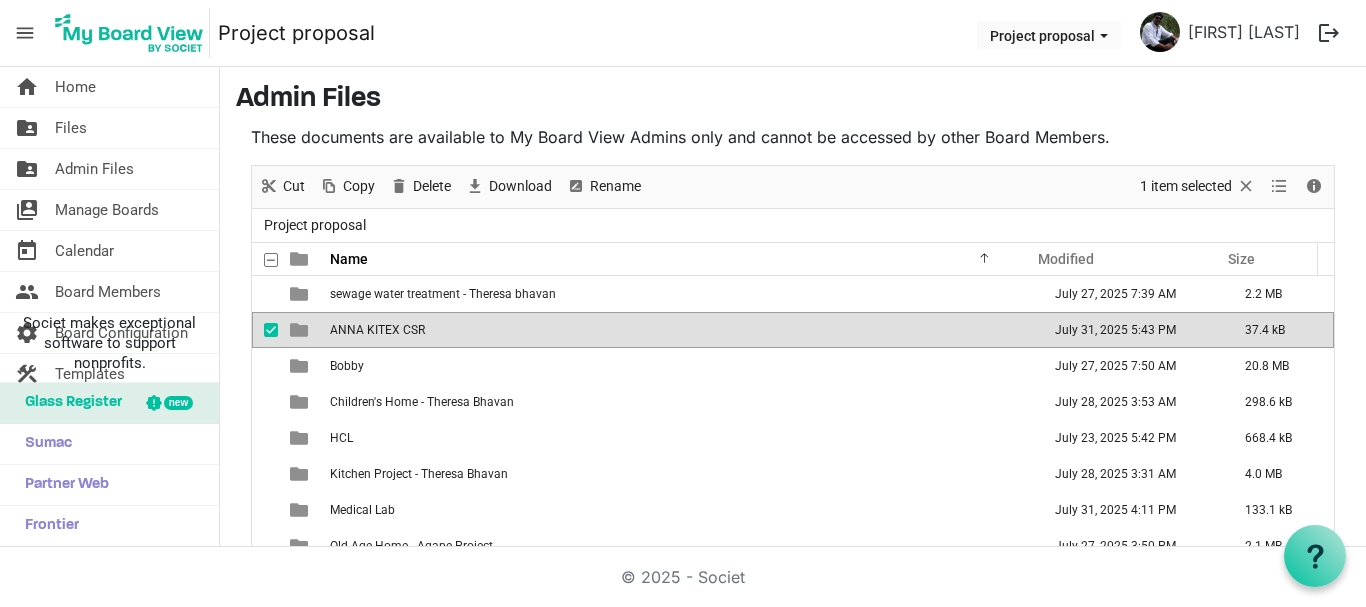click on "ANNA KITEX CSR" at bounding box center [679, 330] 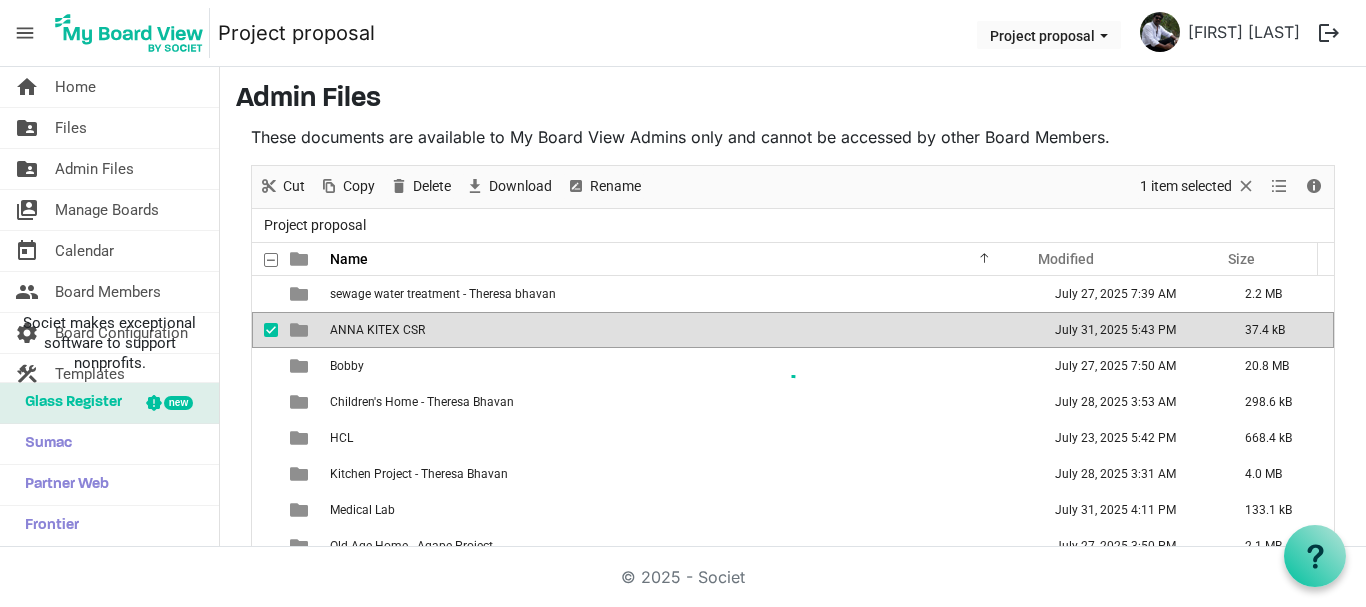 scroll, scrollTop: 67, scrollLeft: 0, axis: vertical 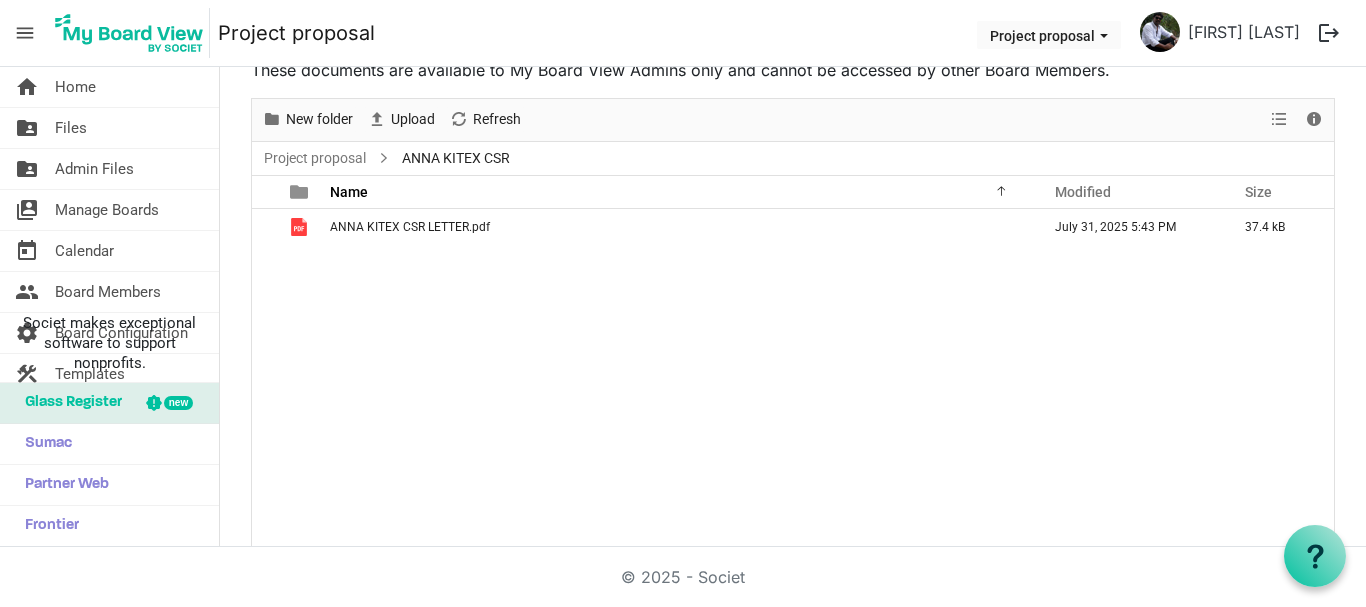 click on "ANNA KITEX CSR LETTER.pdf [DATE] [TIME] [SIZE]" at bounding box center (793, 378) 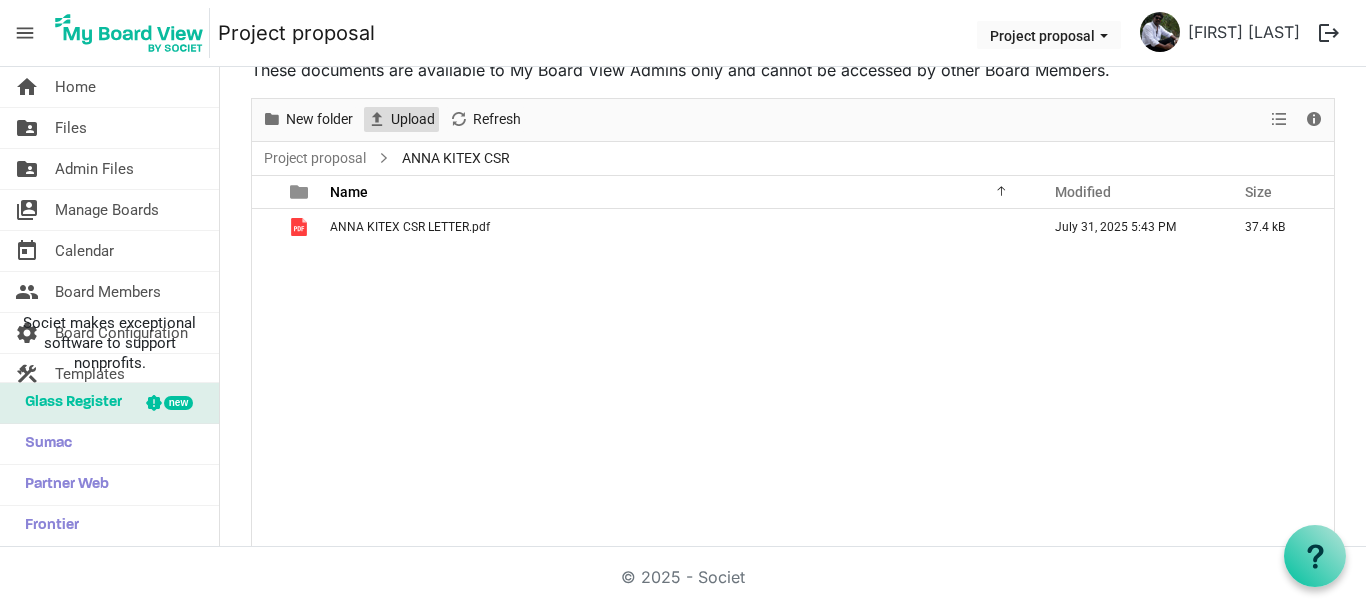 click on "Upload" at bounding box center (413, 119) 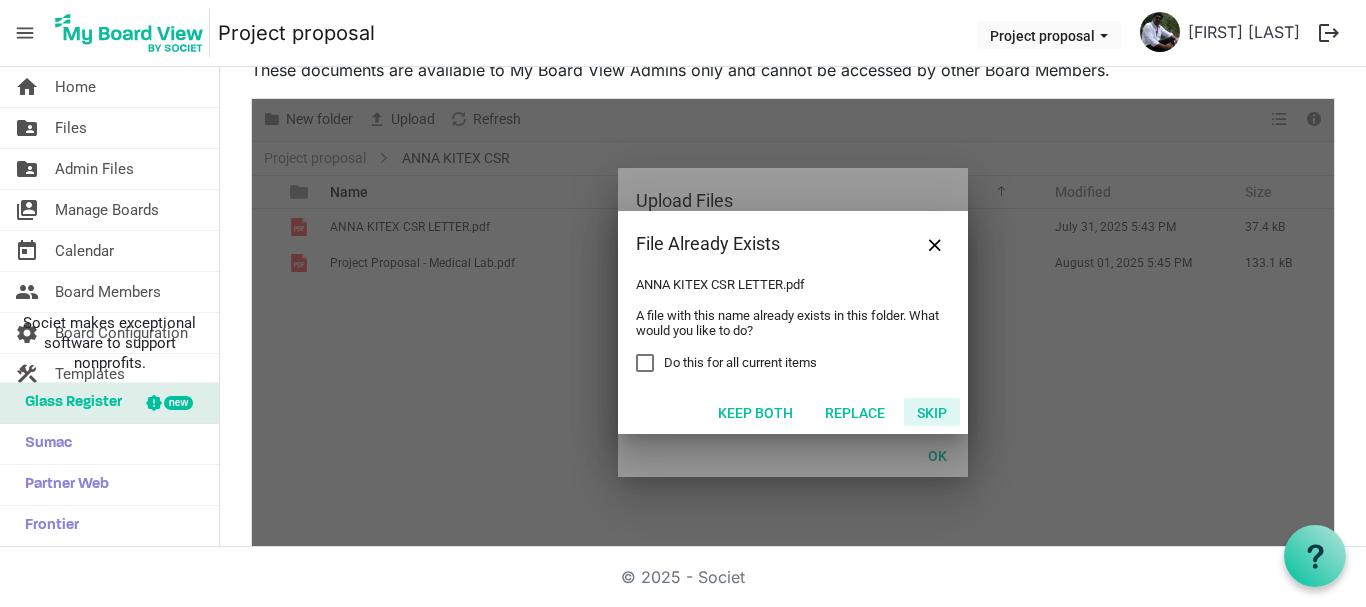 click on "Skip" at bounding box center [932, 412] 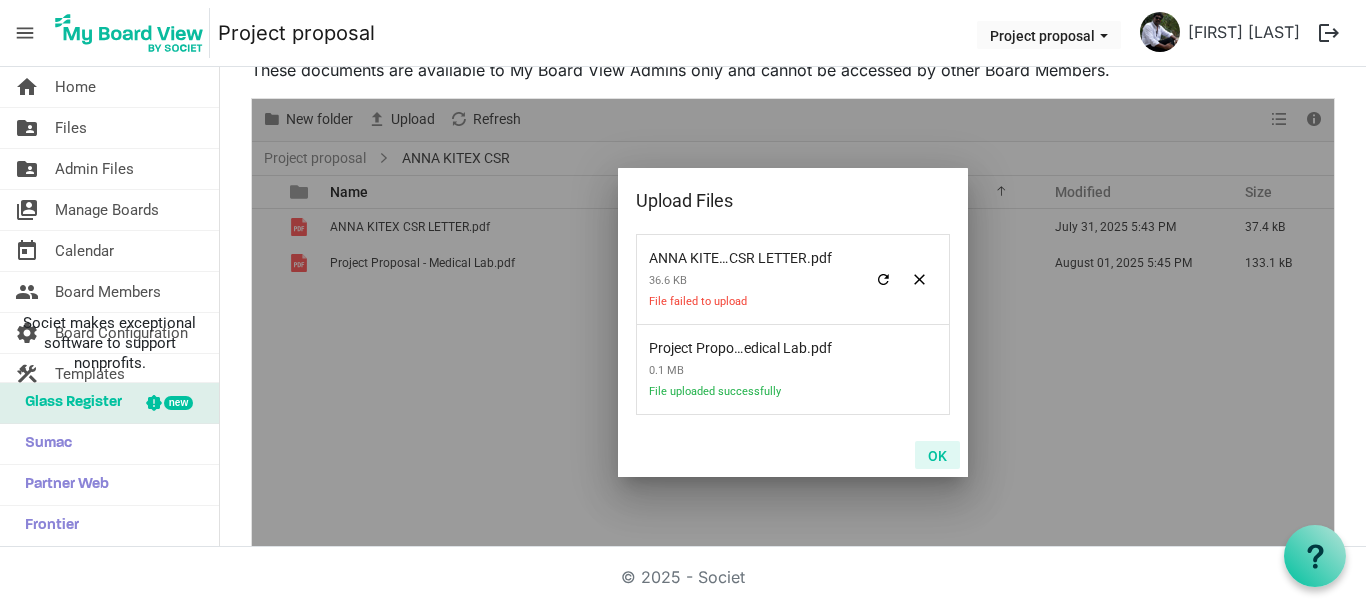 click on "OK" at bounding box center [937, 455] 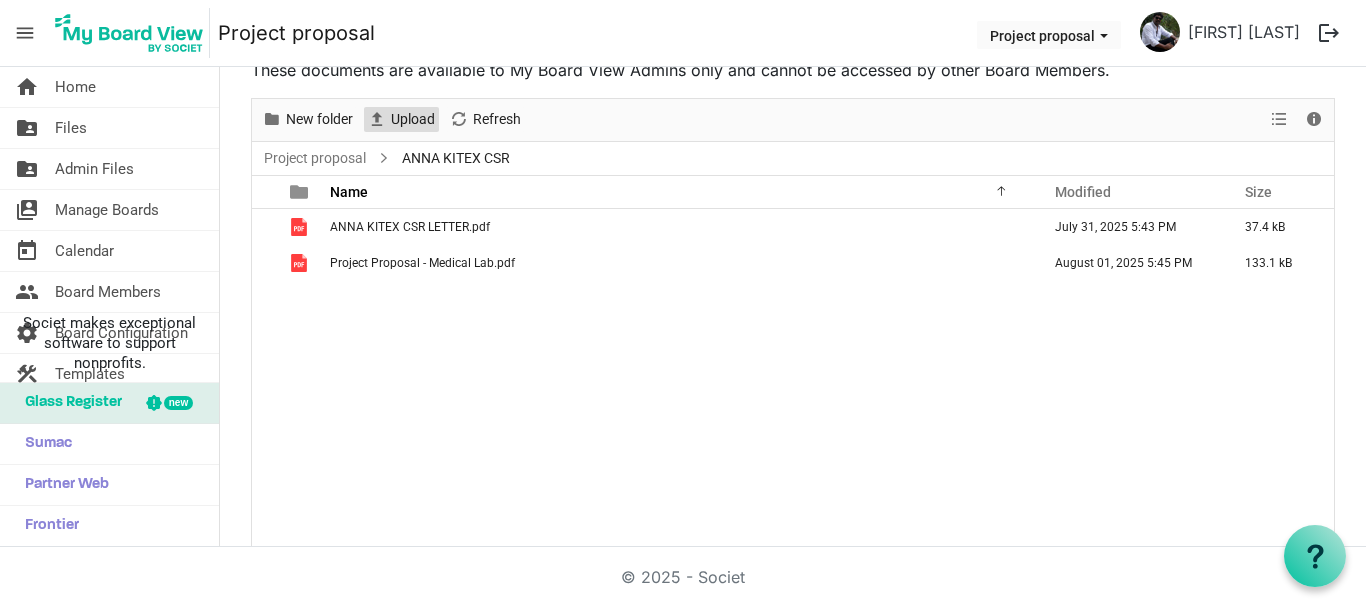 click on "Upload" at bounding box center (413, 119) 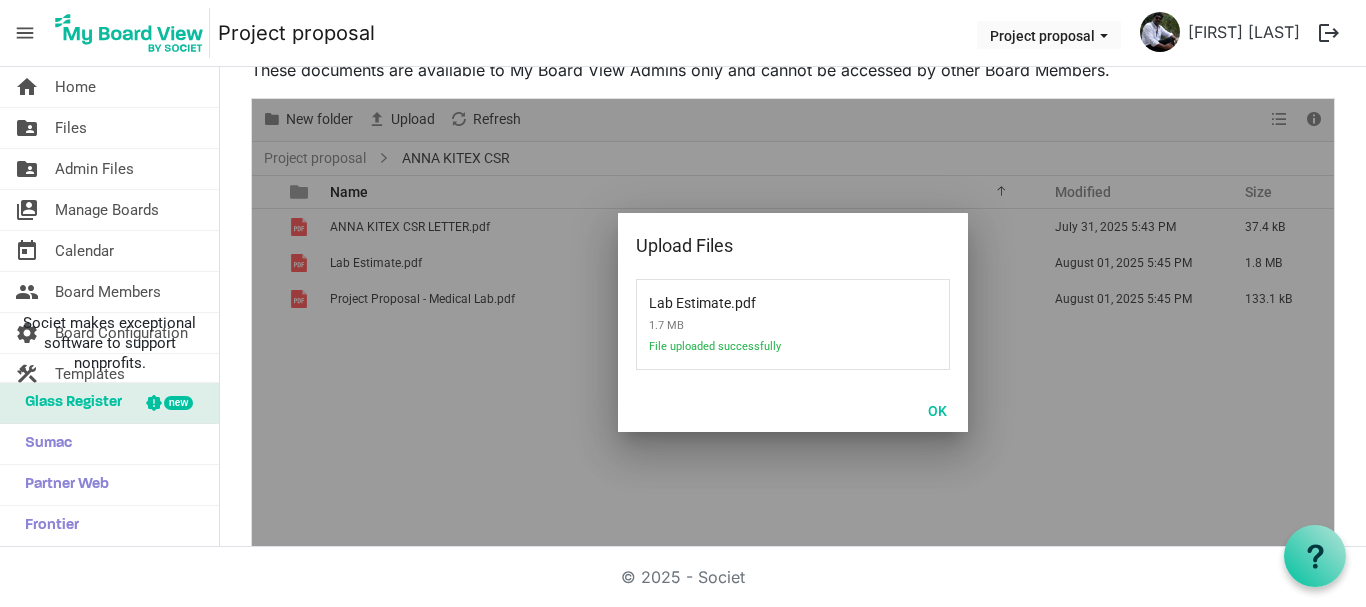 click at bounding box center [793, 323] 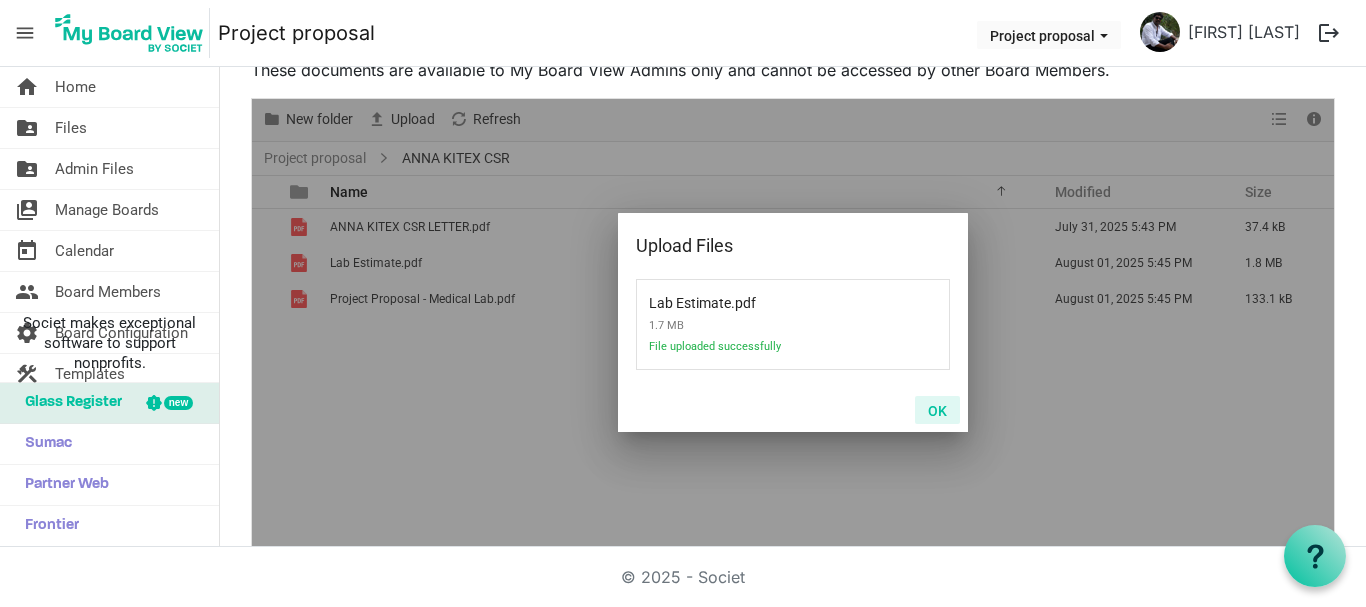 click on "OK" at bounding box center (937, 410) 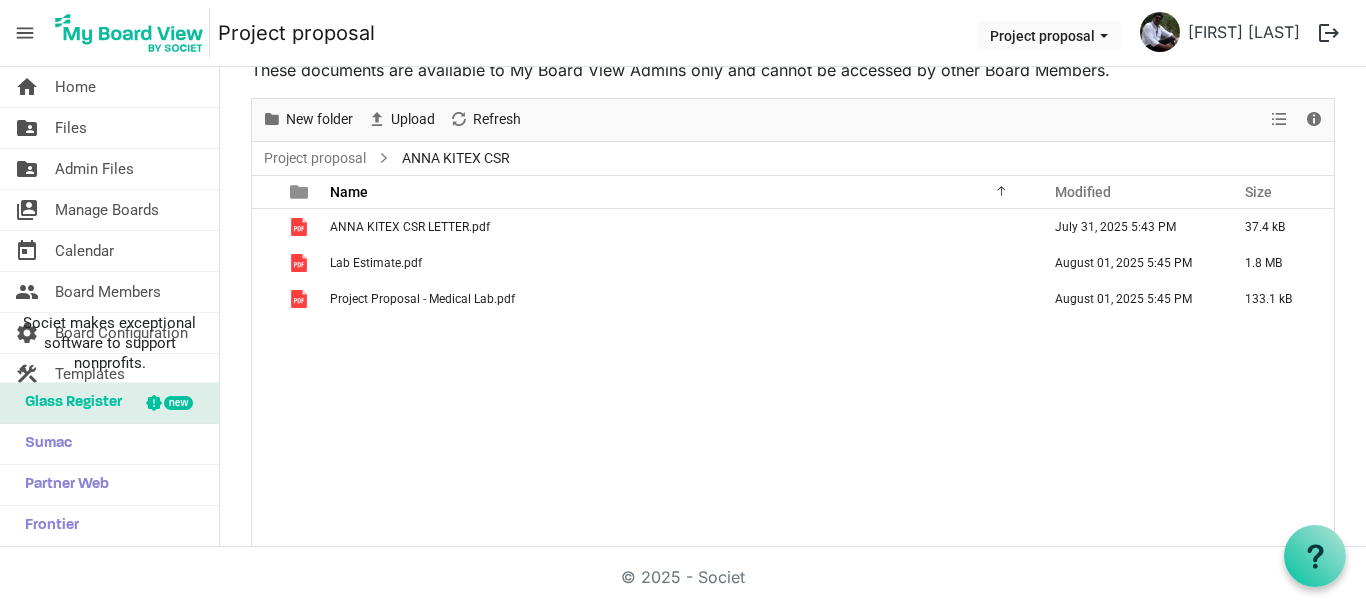 click on "Upload" at bounding box center (401, 120) 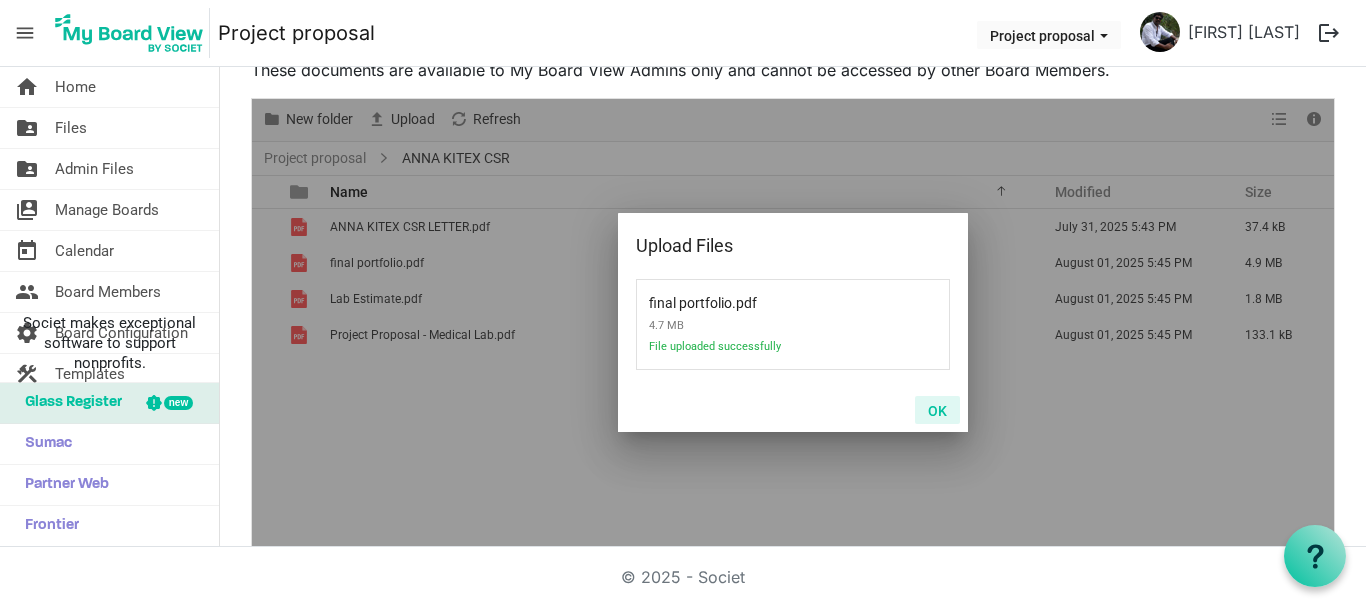 click on "OK" at bounding box center [937, 410] 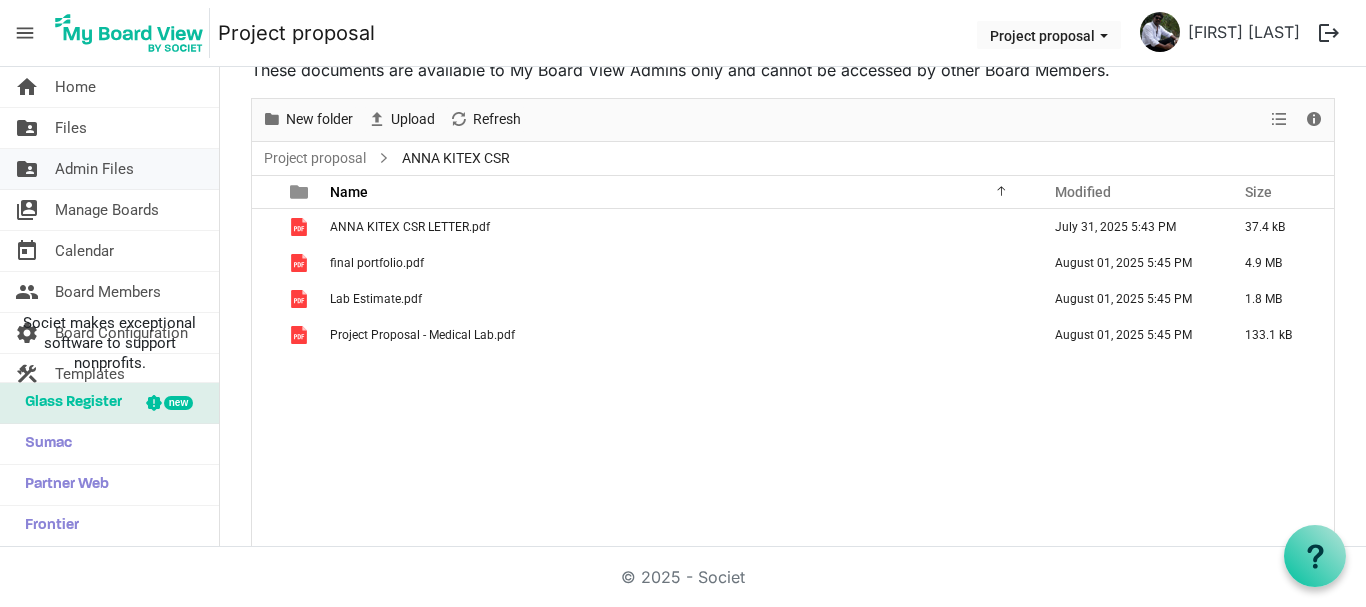 click on "Admin Files" at bounding box center (94, 169) 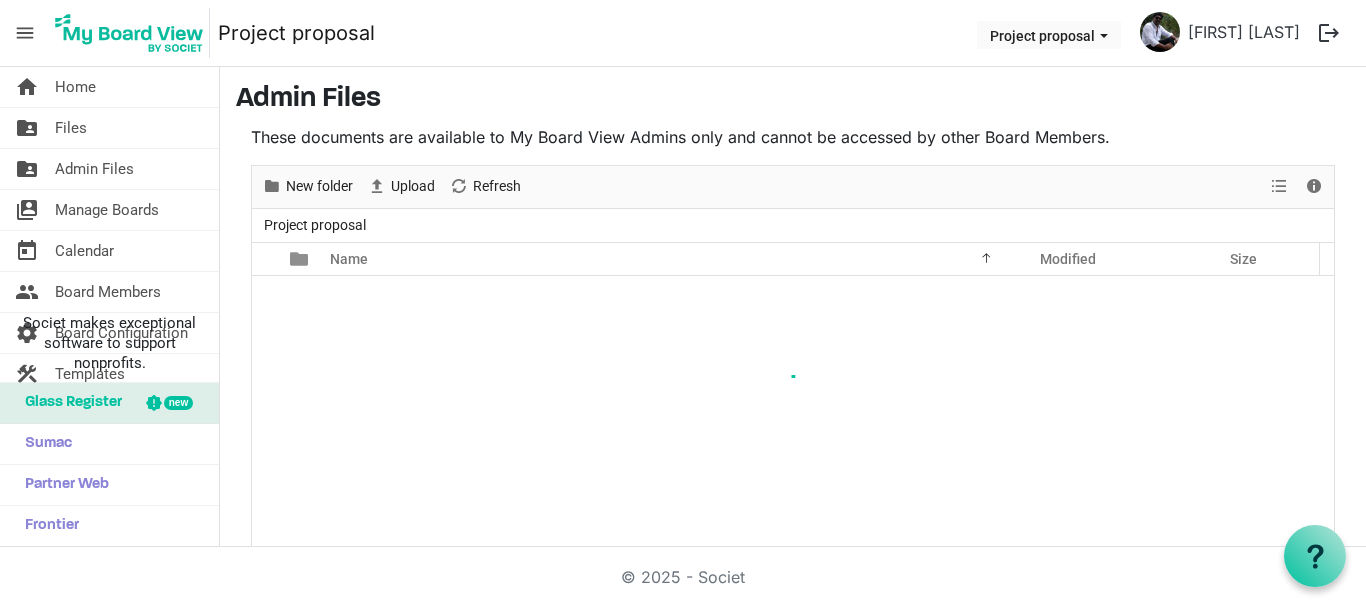 scroll, scrollTop: 0, scrollLeft: 0, axis: both 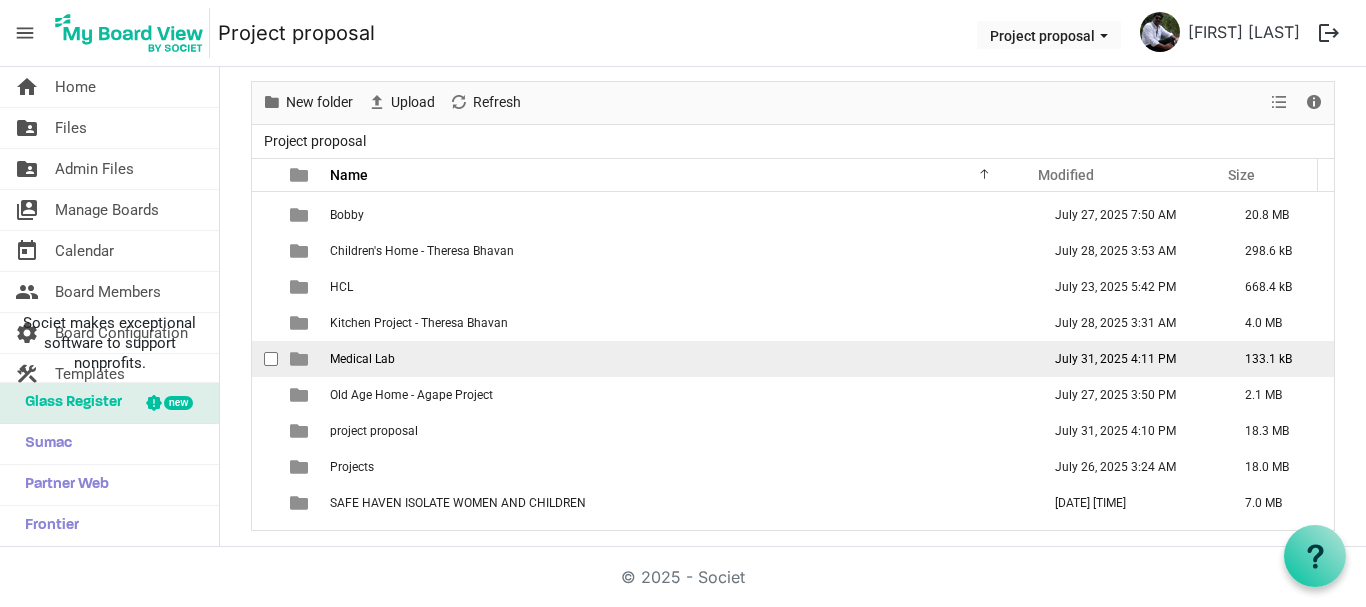click on "Medical Lab" at bounding box center (679, 359) 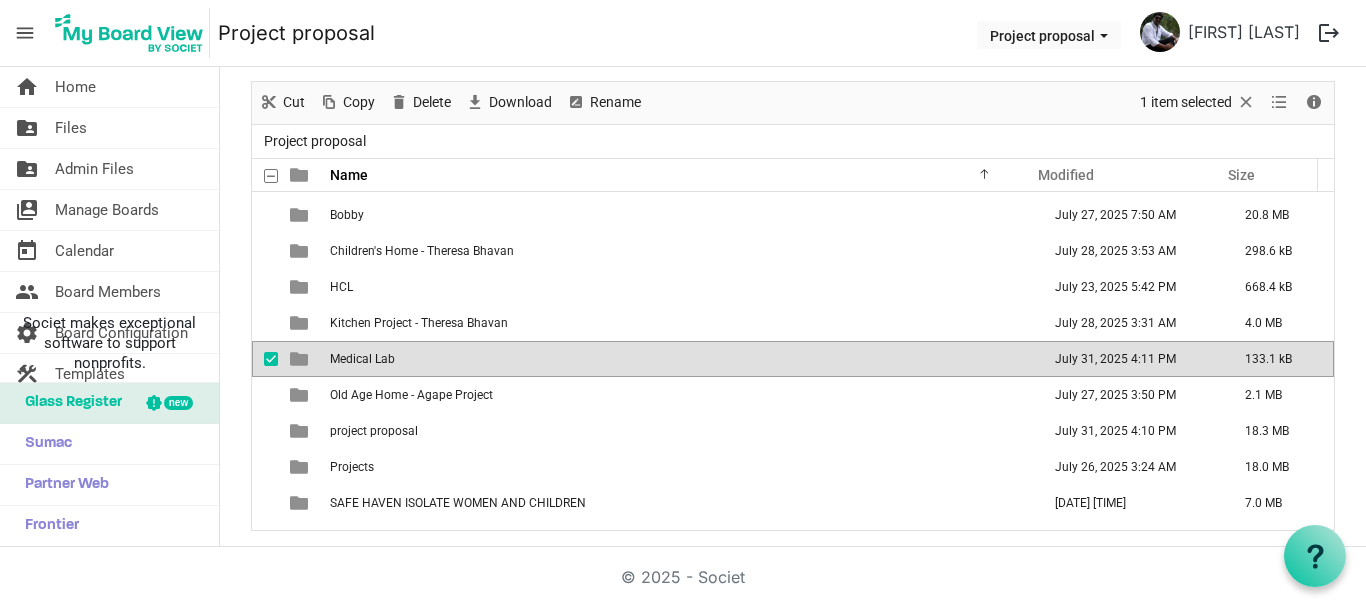 click on "Medical Lab" at bounding box center (679, 359) 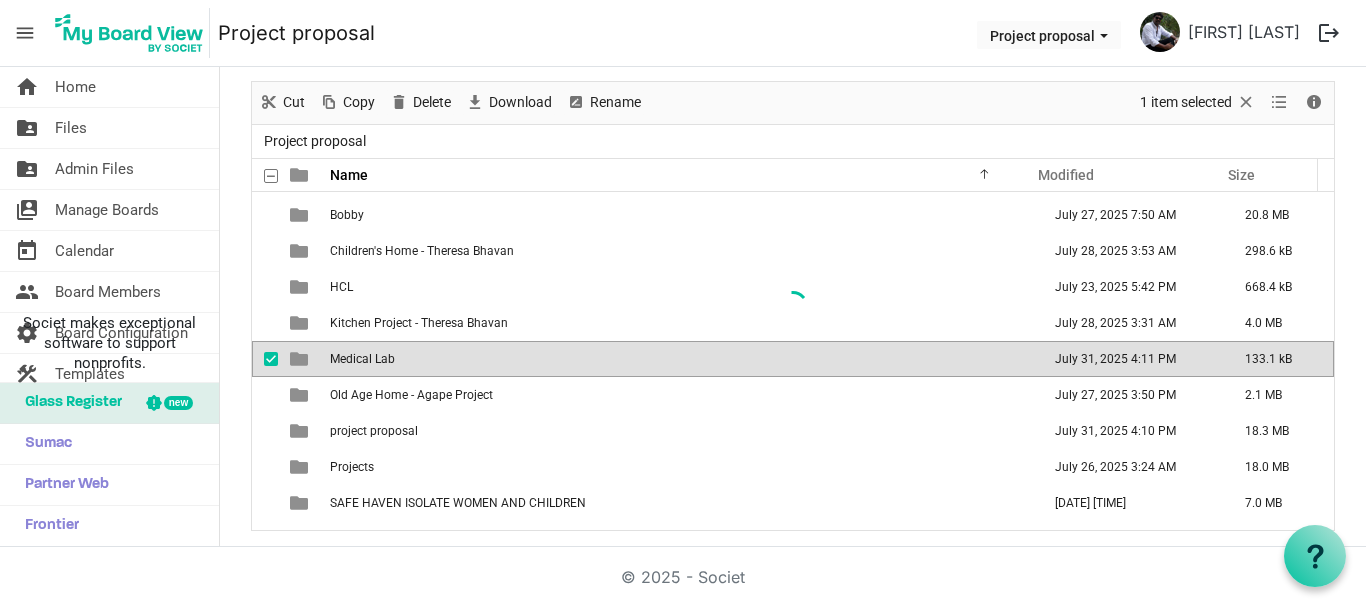 scroll, scrollTop: 0, scrollLeft: 0, axis: both 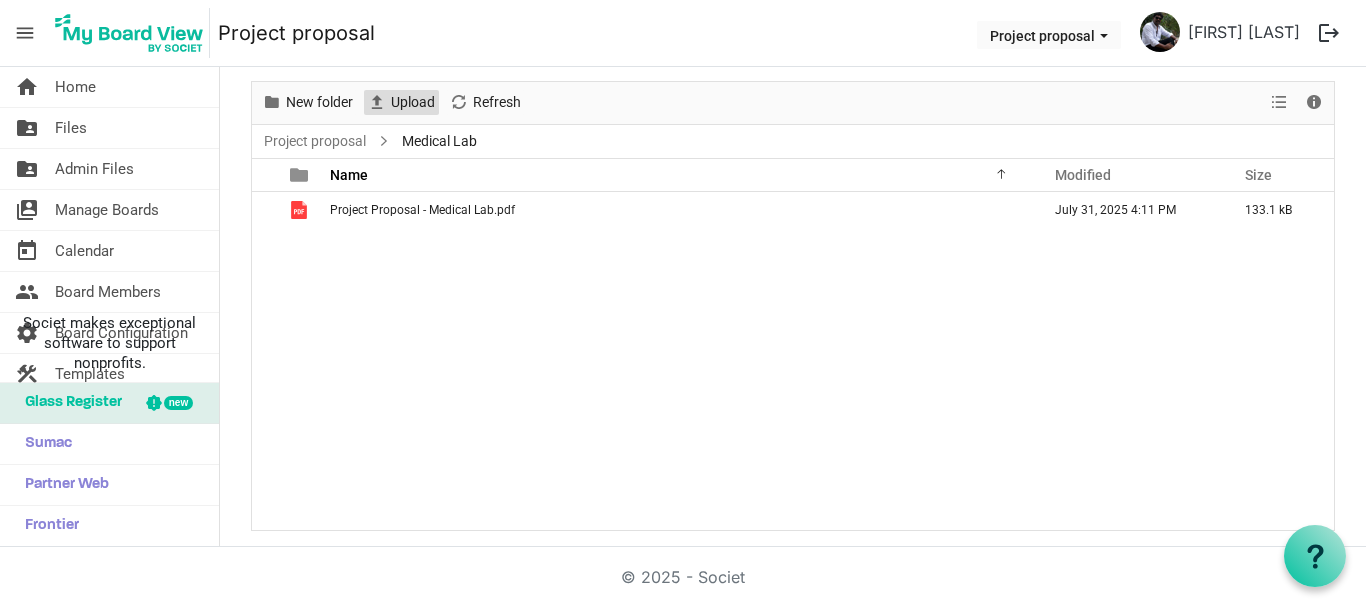 click at bounding box center [377, 102] 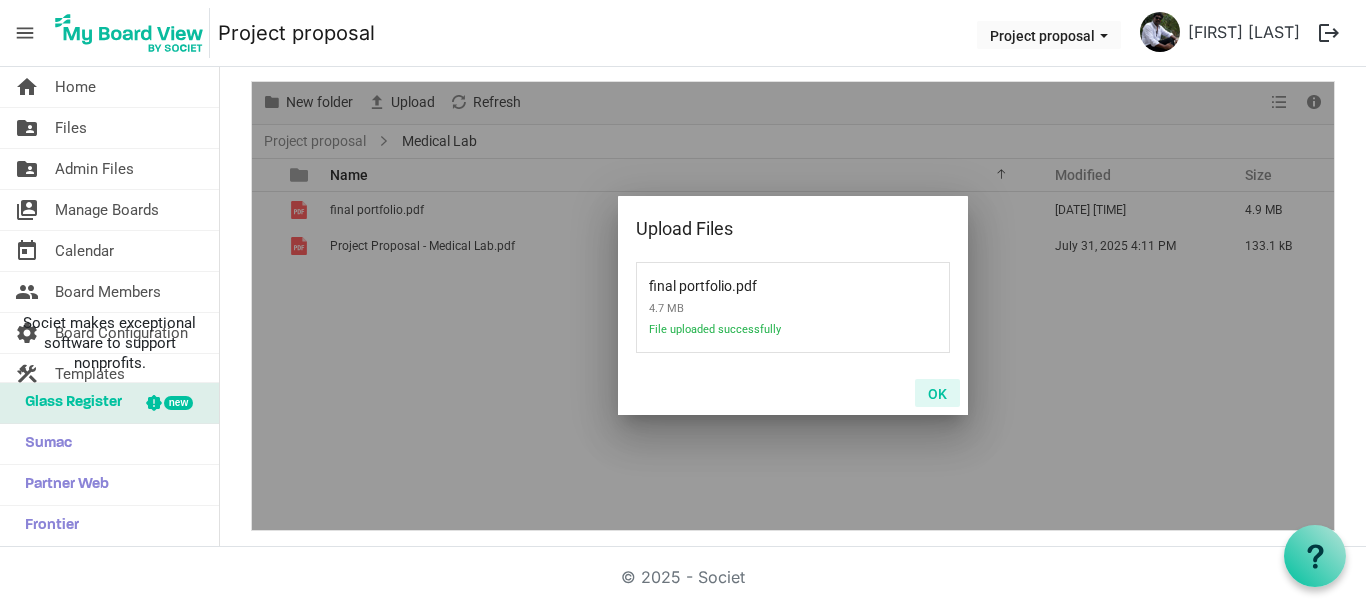 click on "OK" at bounding box center (937, 393) 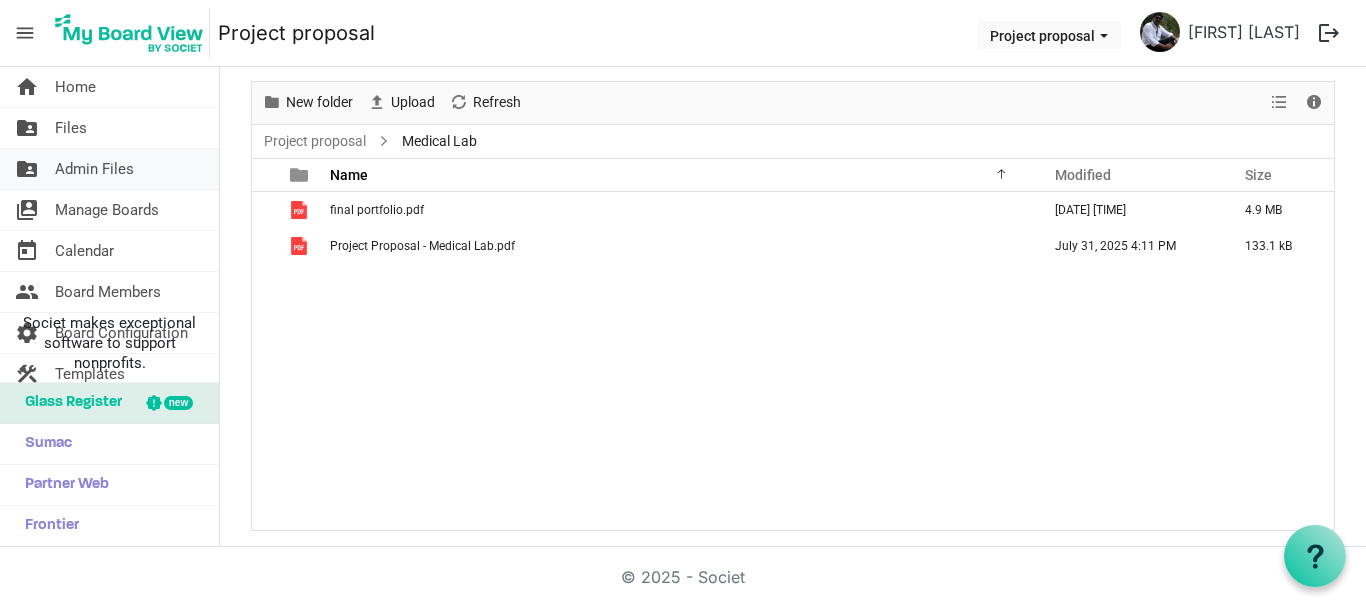 click on "Admin Files" at bounding box center [94, 169] 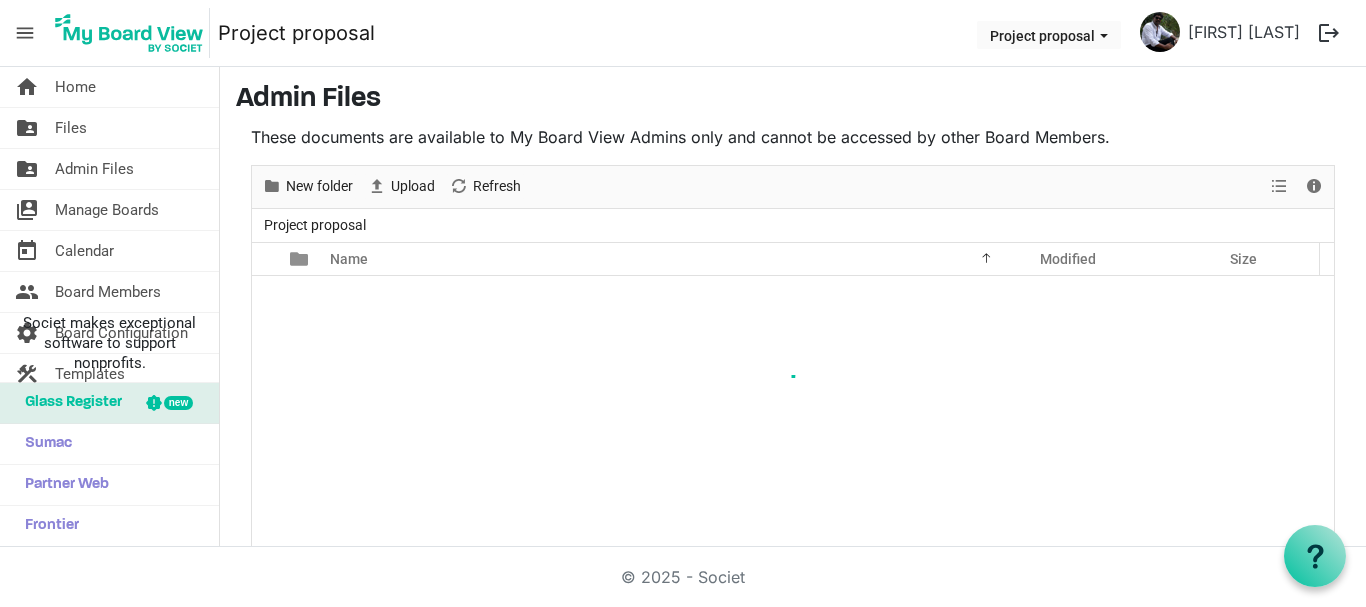 scroll, scrollTop: 0, scrollLeft: 0, axis: both 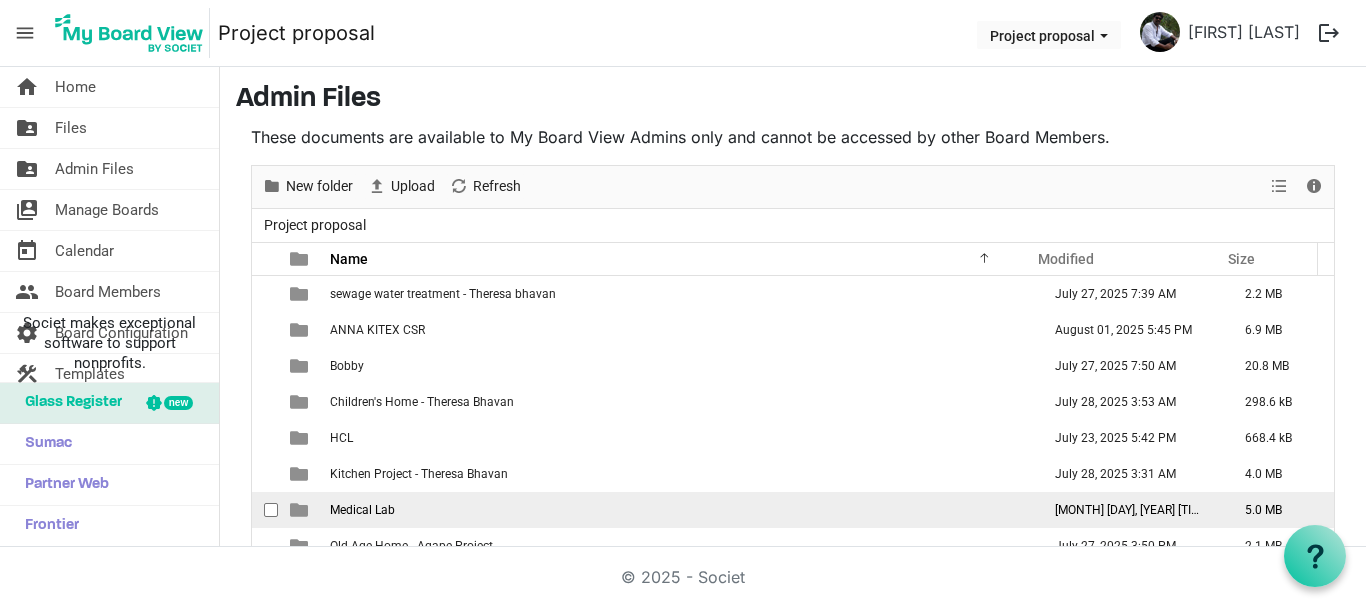 click on "Medical Lab" at bounding box center (679, 510) 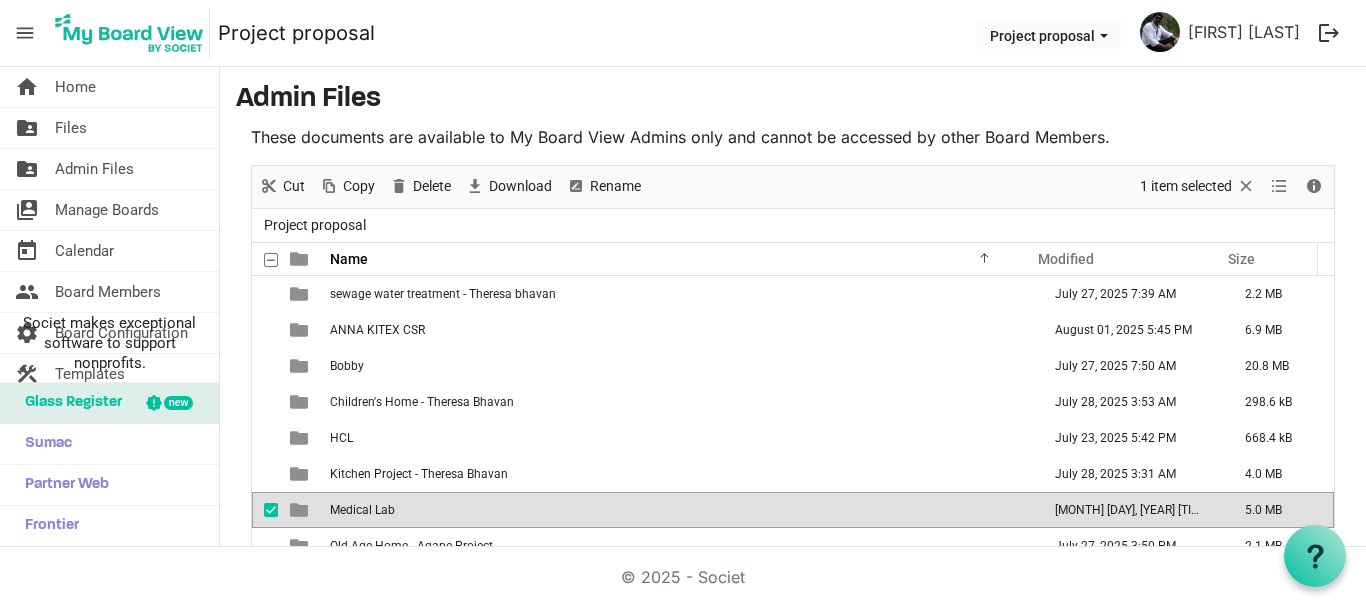 click on "Medical Lab" at bounding box center (679, 510) 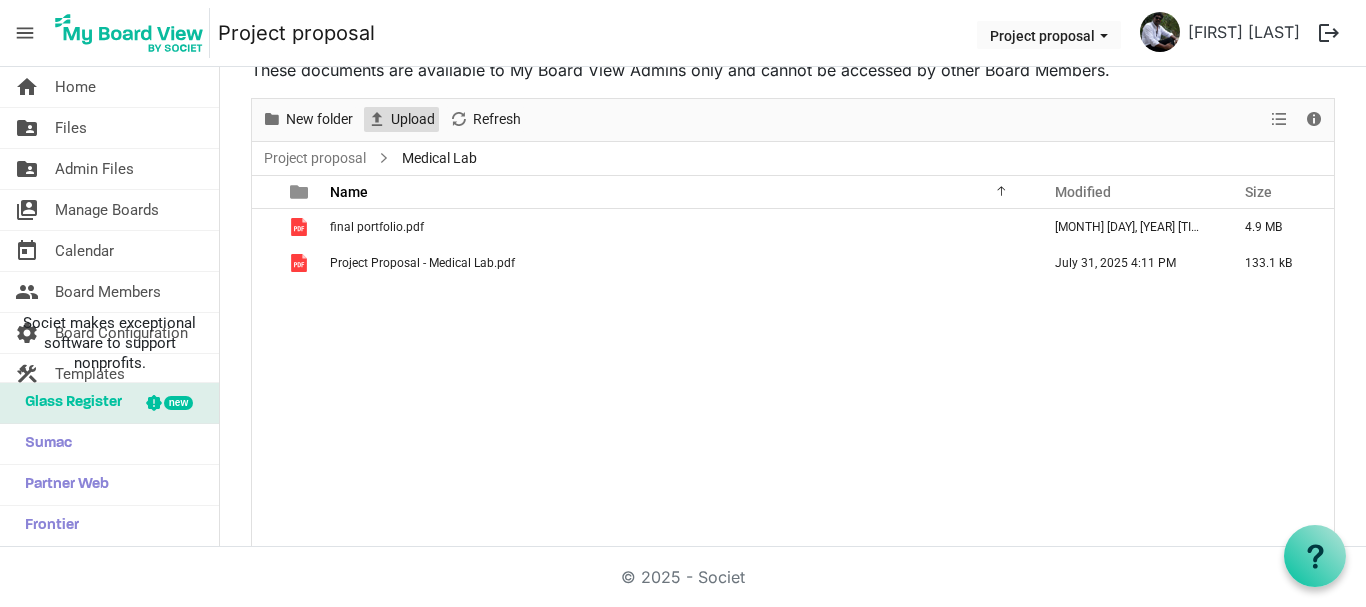 click on "Upload" at bounding box center [413, 119] 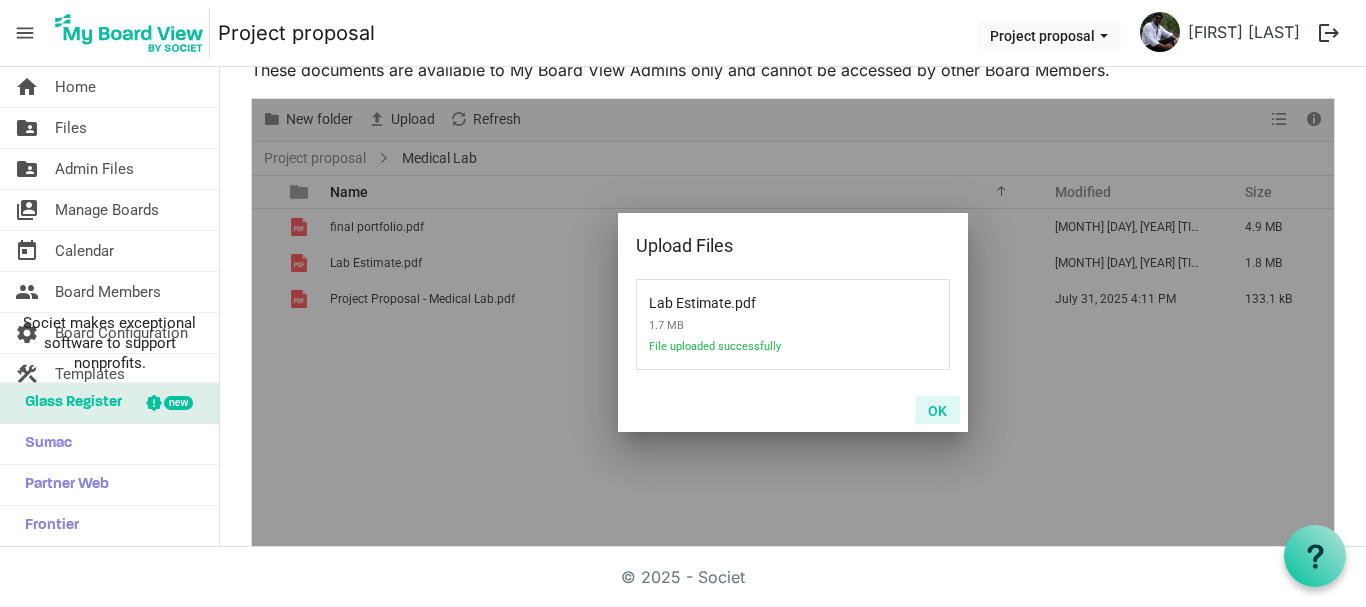 click on "OK" at bounding box center (937, 410) 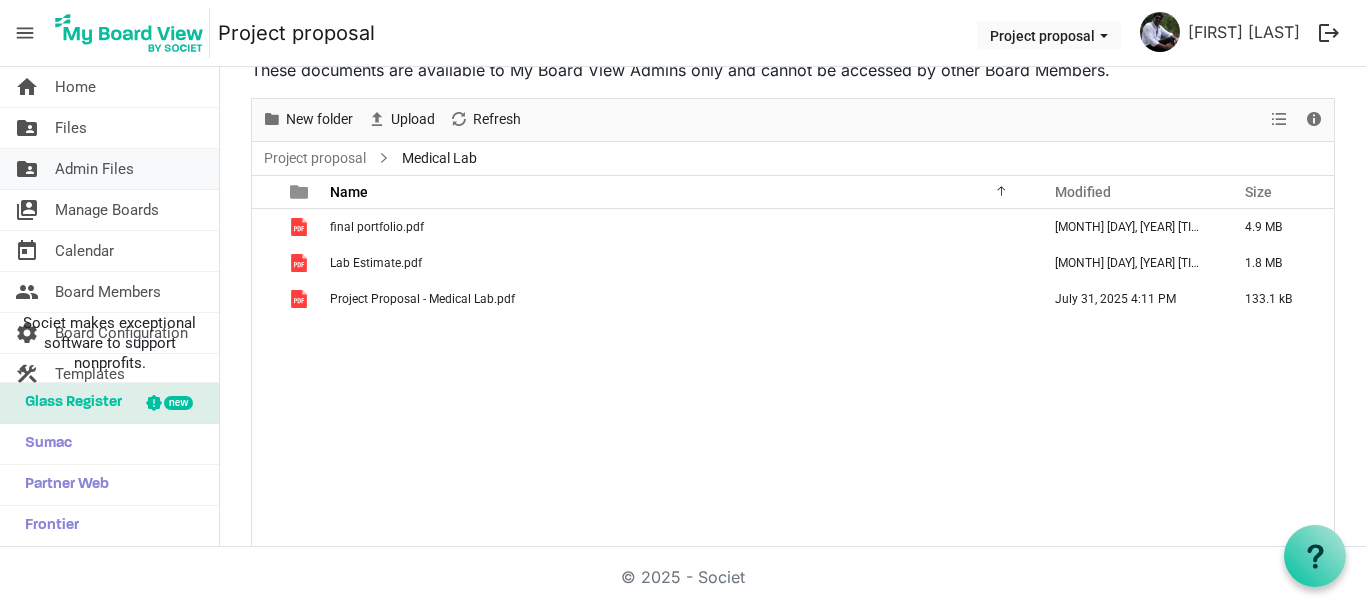 click on "Admin Files" at bounding box center (94, 169) 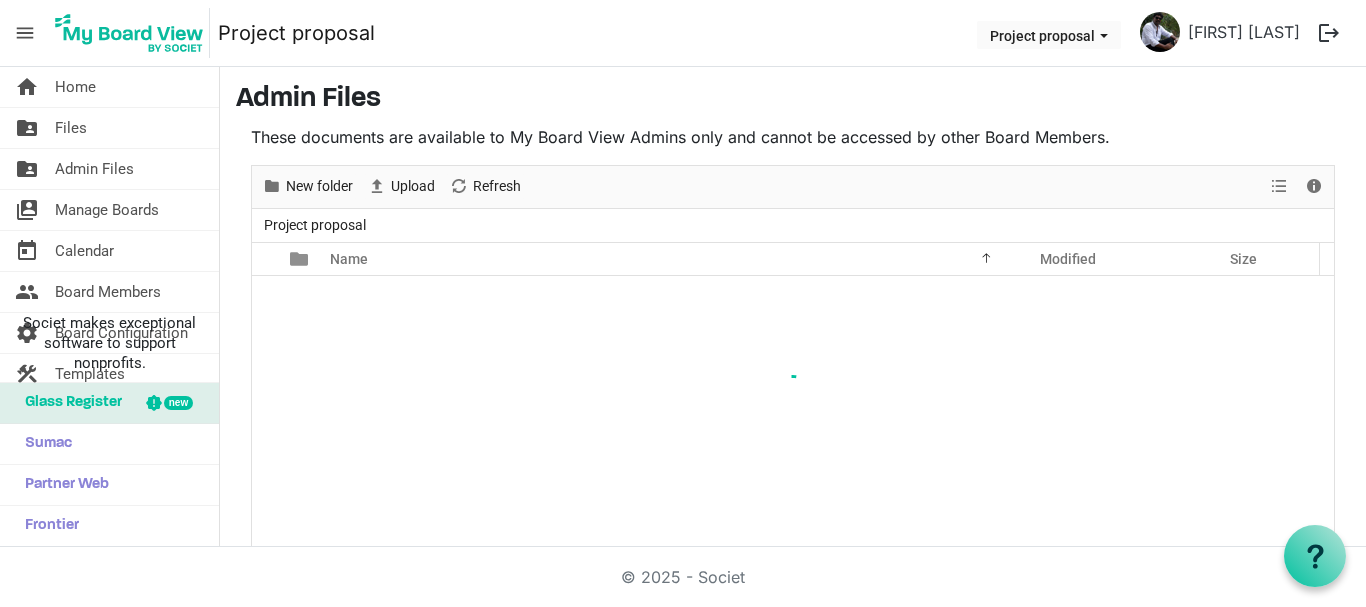 scroll, scrollTop: 0, scrollLeft: 0, axis: both 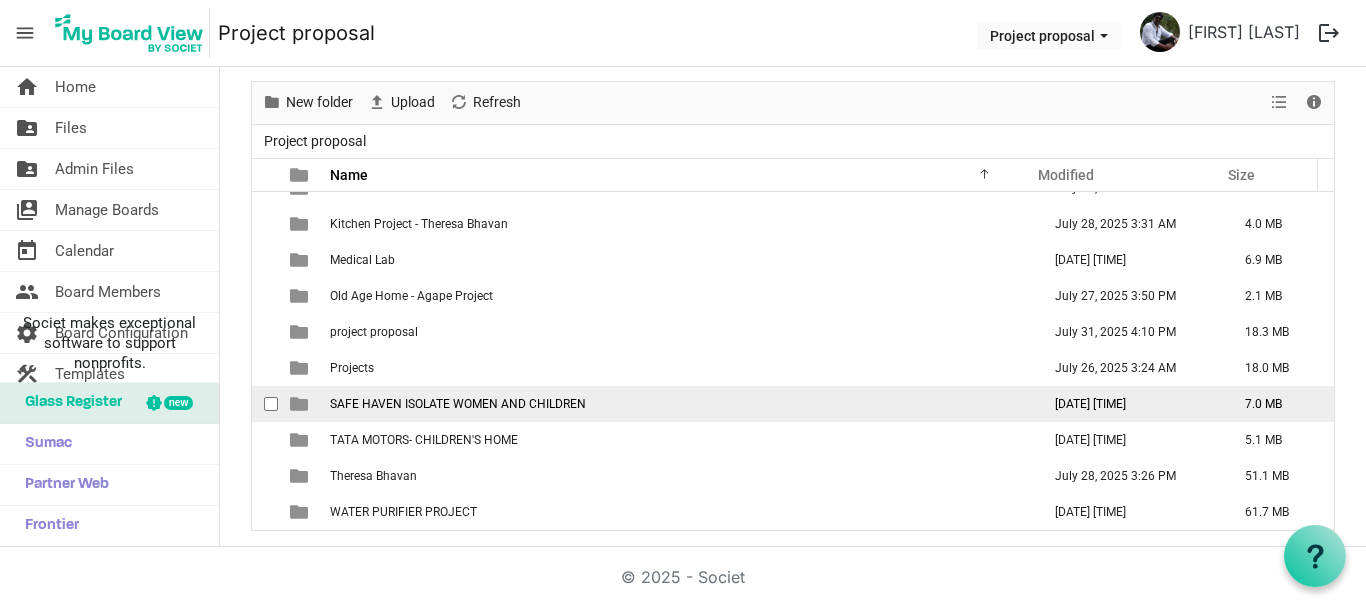 click on "SAFE HAVEN ISOLATE WOMEN AND CHILDREN" at bounding box center [679, 404] 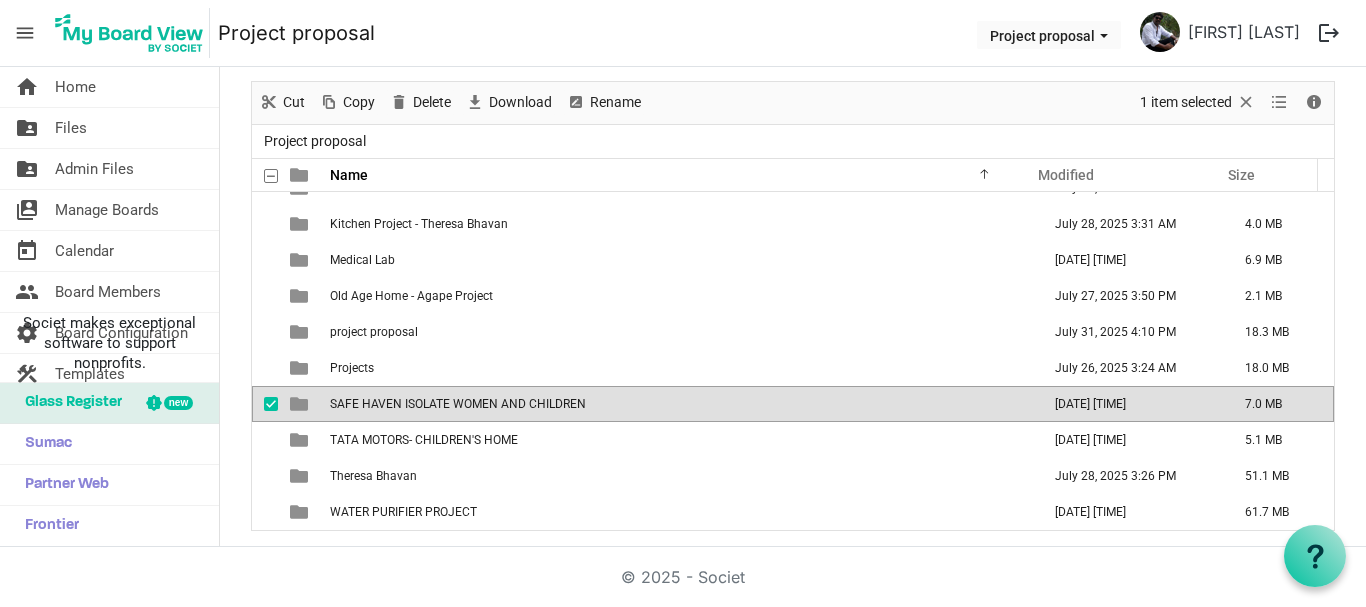 click on "SAFE HAVEN ISOLATE WOMEN AND CHILDREN" at bounding box center [679, 404] 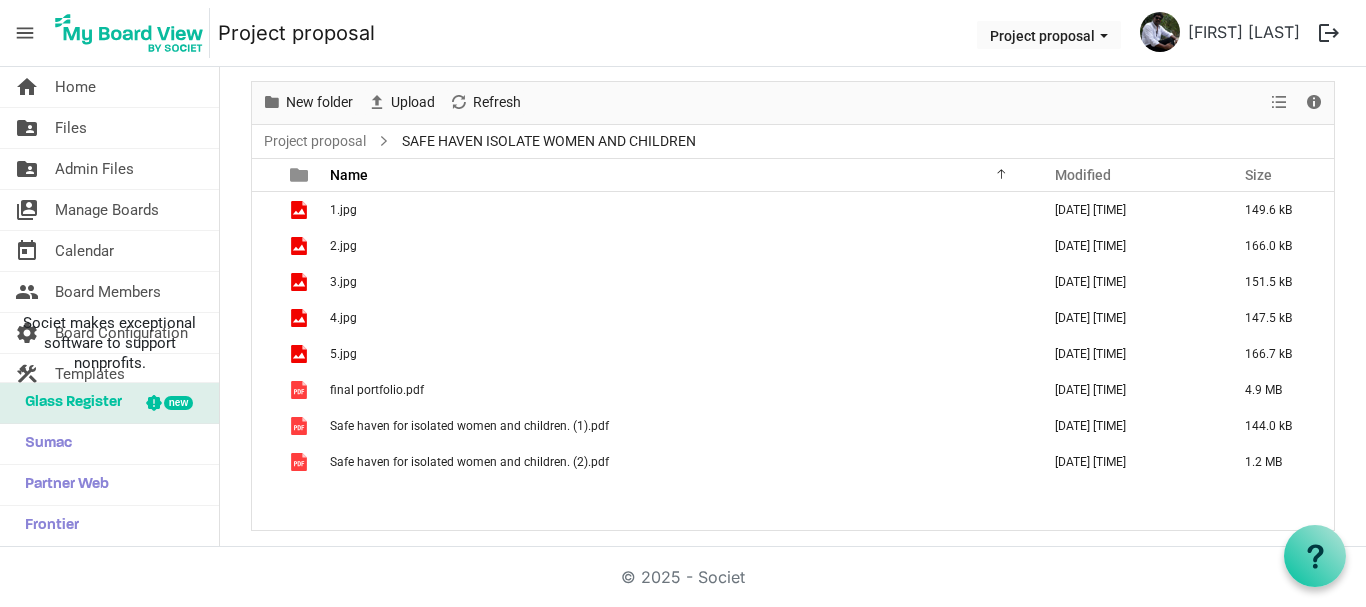 scroll, scrollTop: 0, scrollLeft: 0, axis: both 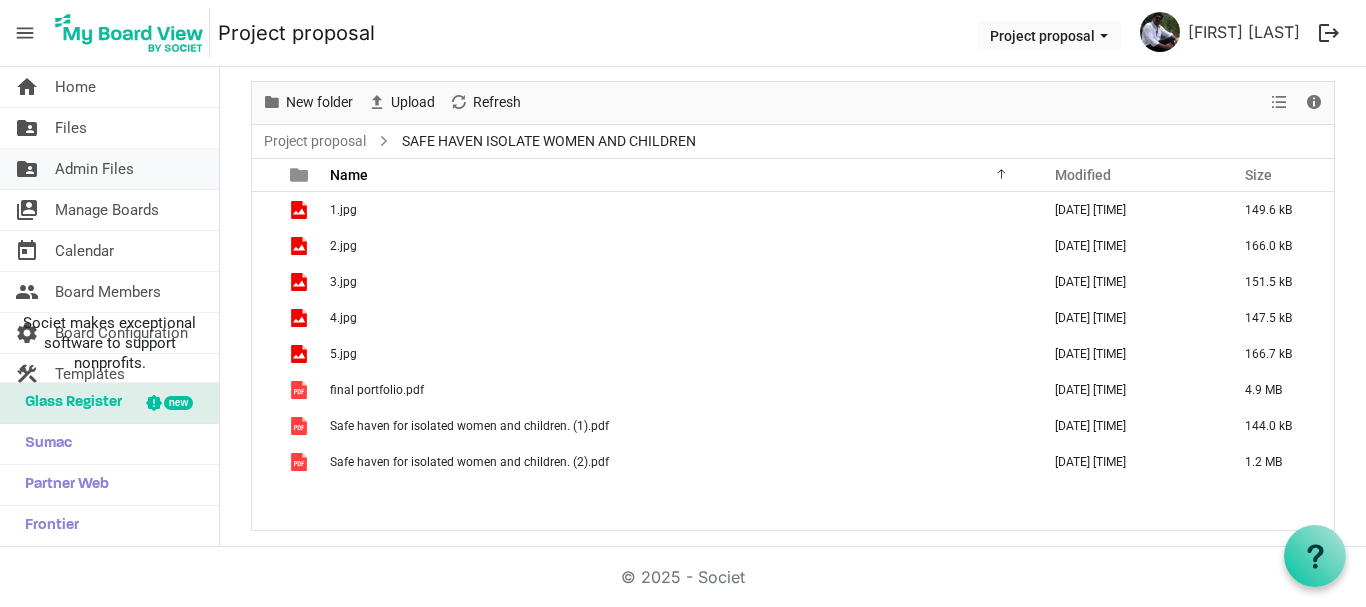 click on "Admin Files" at bounding box center [94, 169] 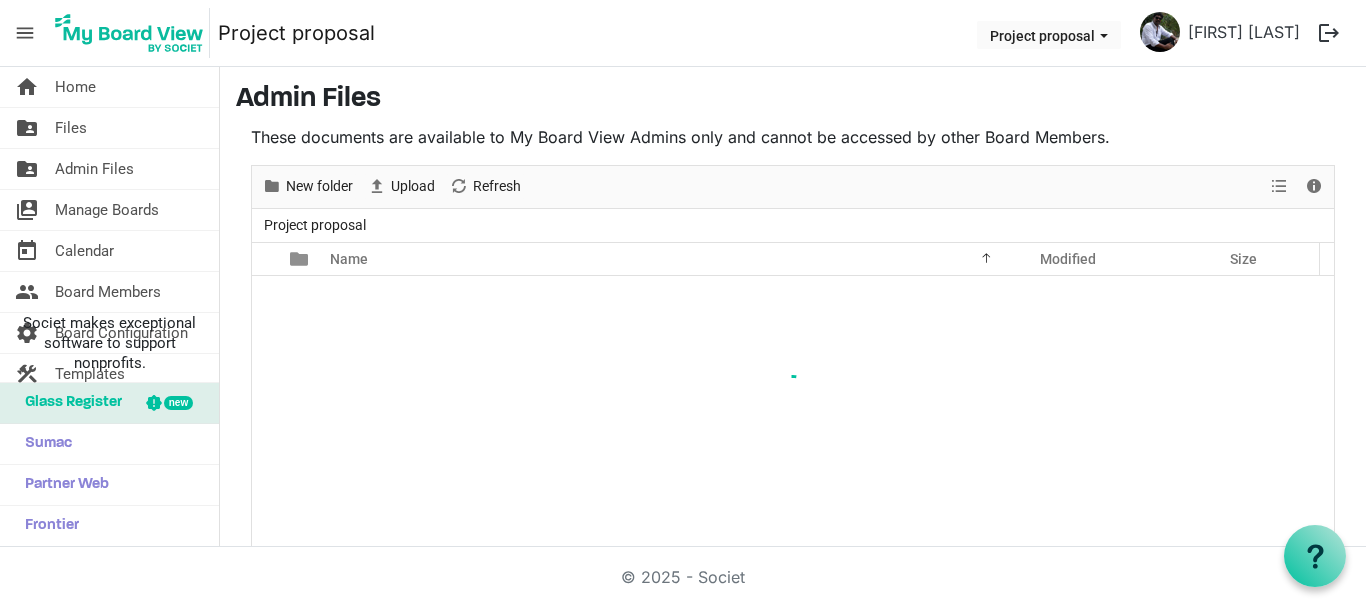scroll, scrollTop: 0, scrollLeft: 0, axis: both 